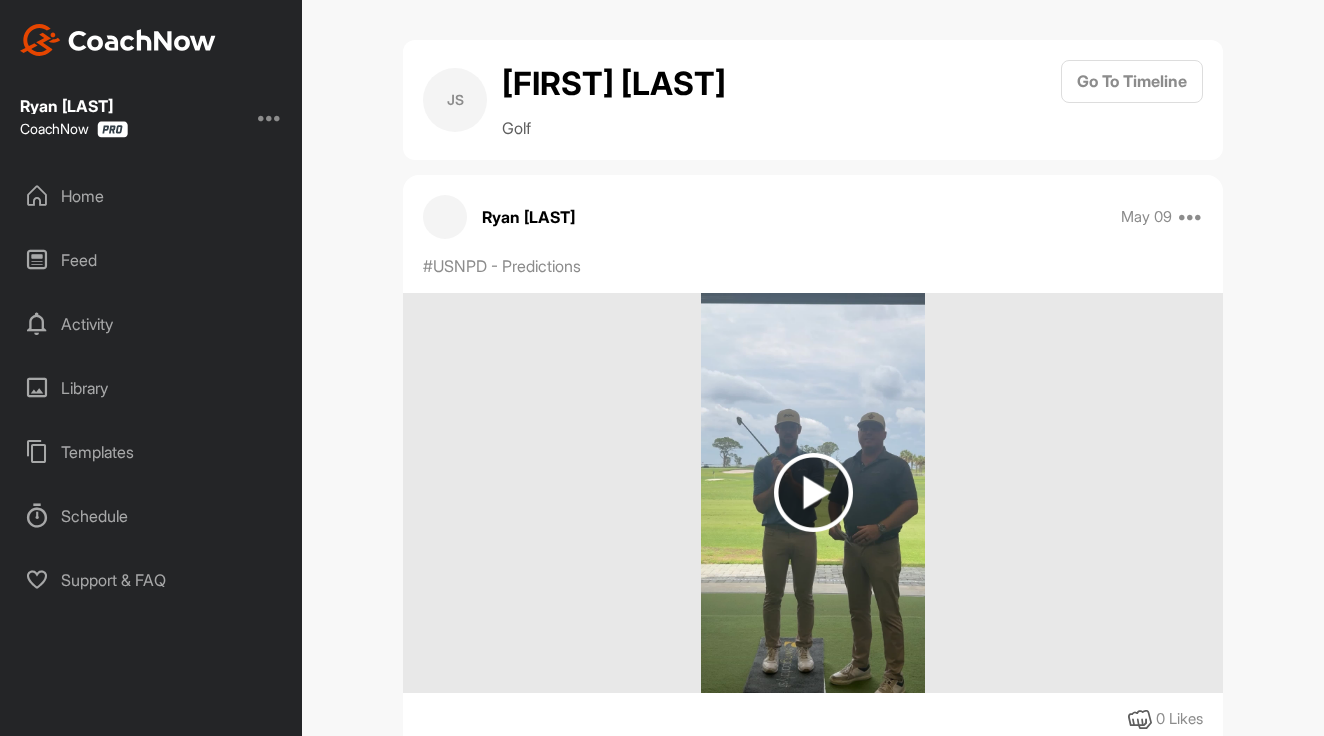 scroll, scrollTop: 0, scrollLeft: 0, axis: both 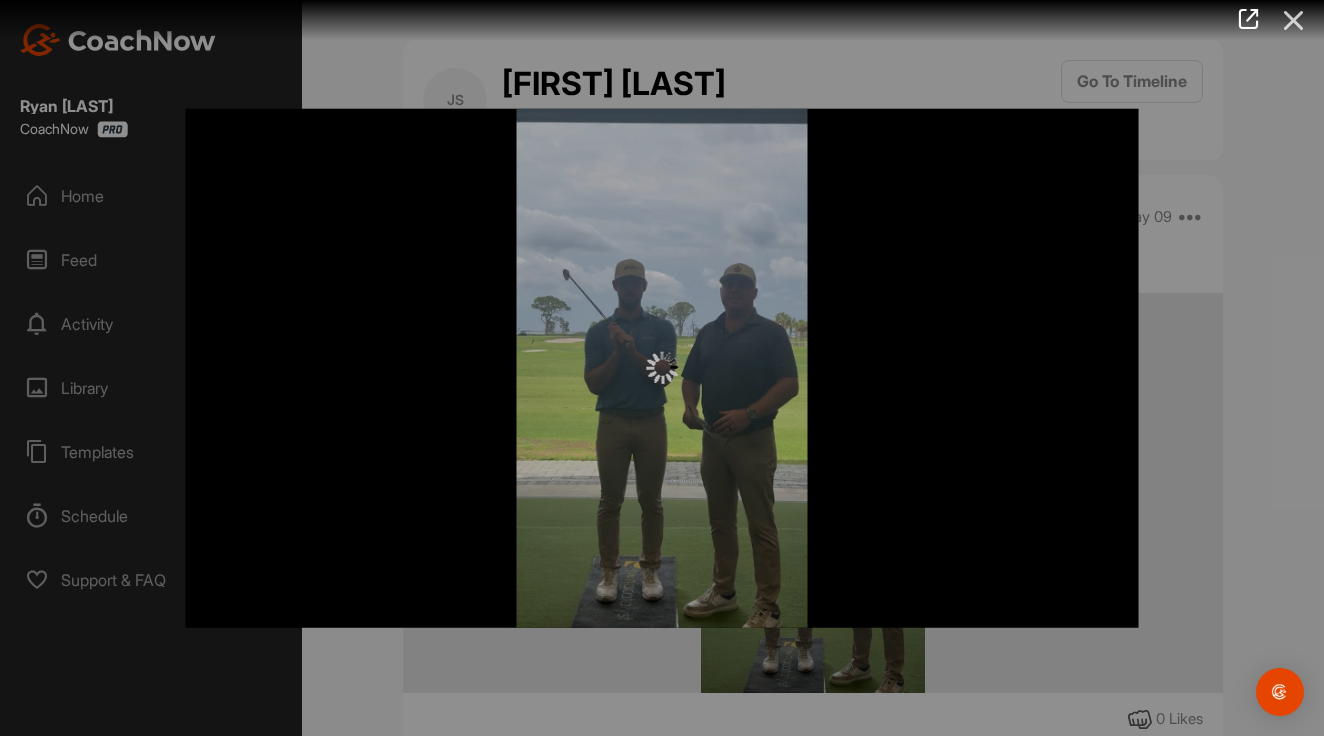 click at bounding box center [1294, 20] 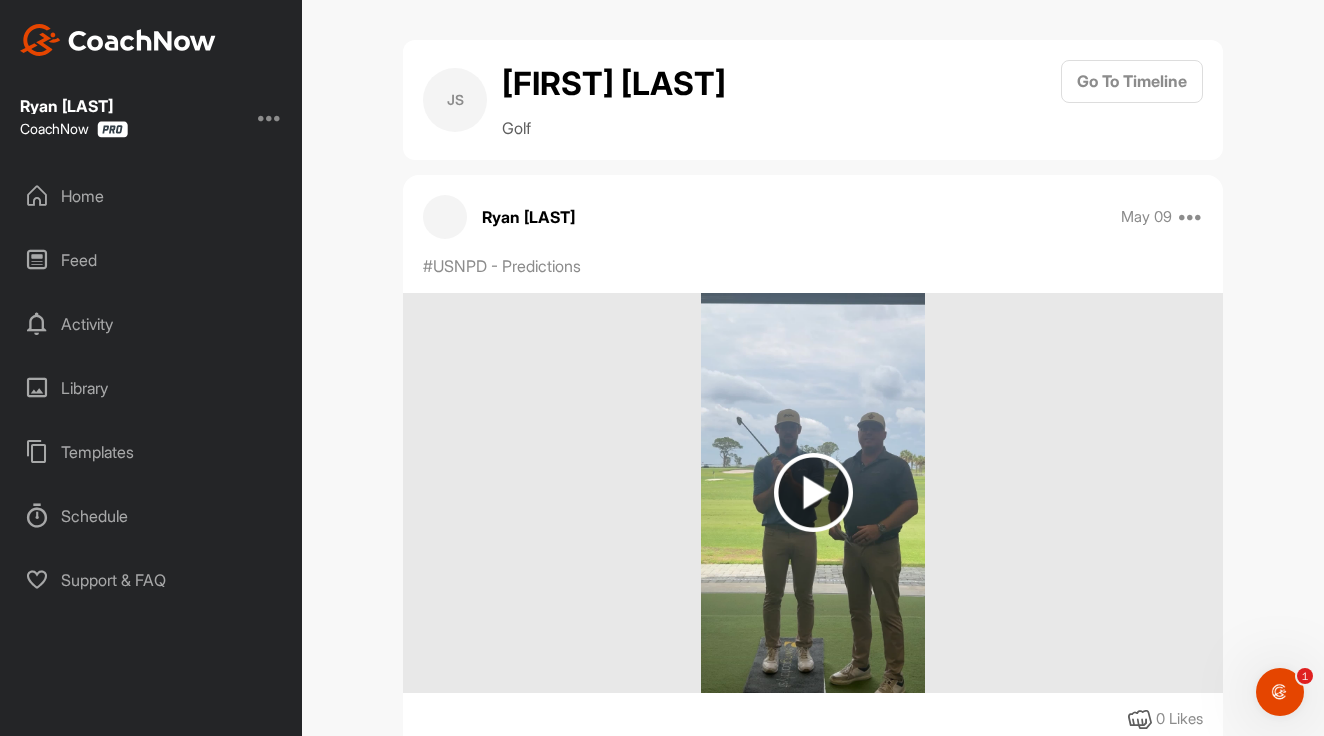 scroll, scrollTop: 0, scrollLeft: 0, axis: both 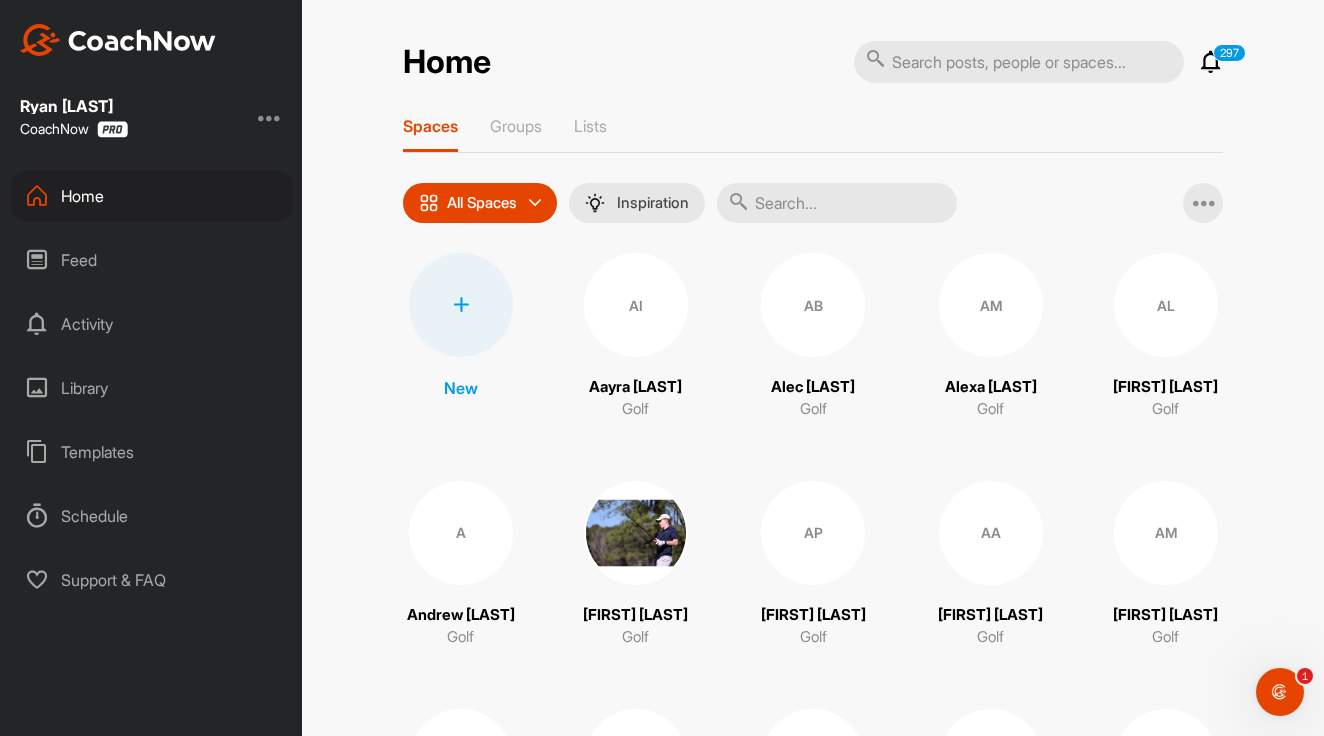 click at bounding box center [837, 203] 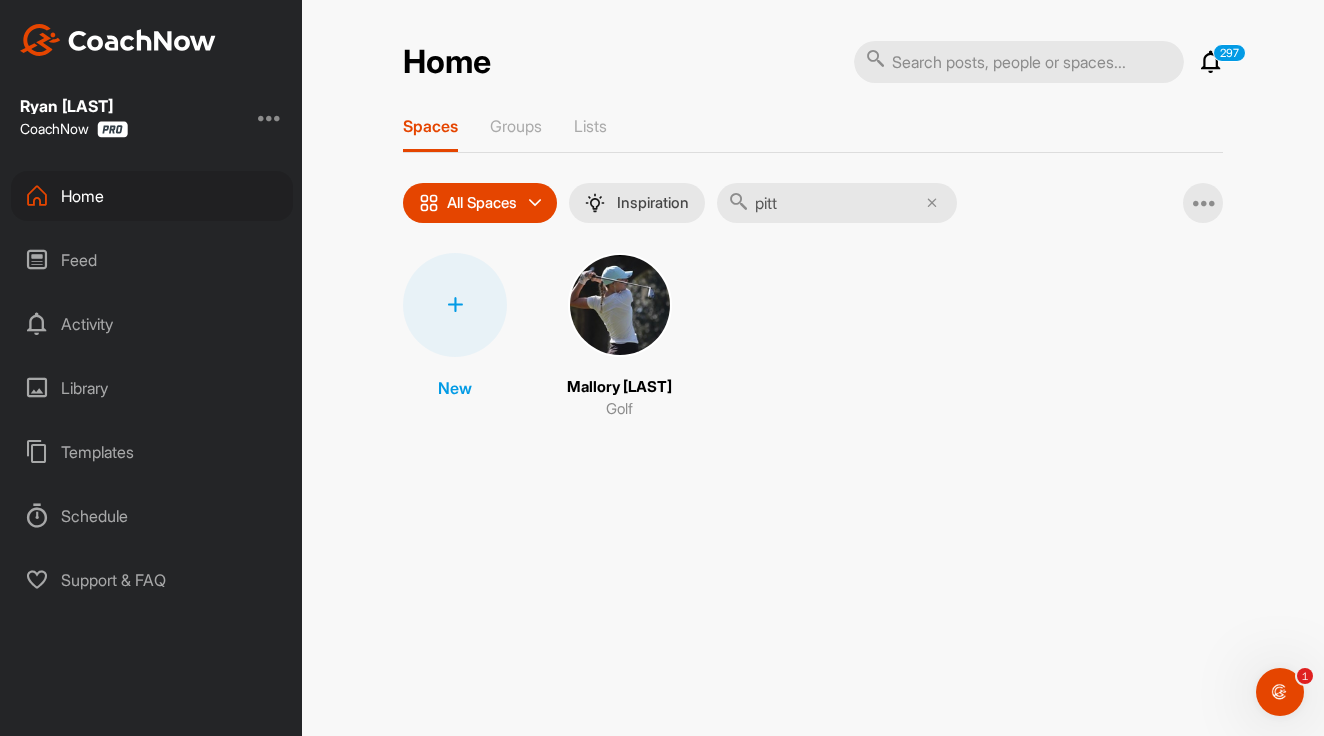 type on "pitt" 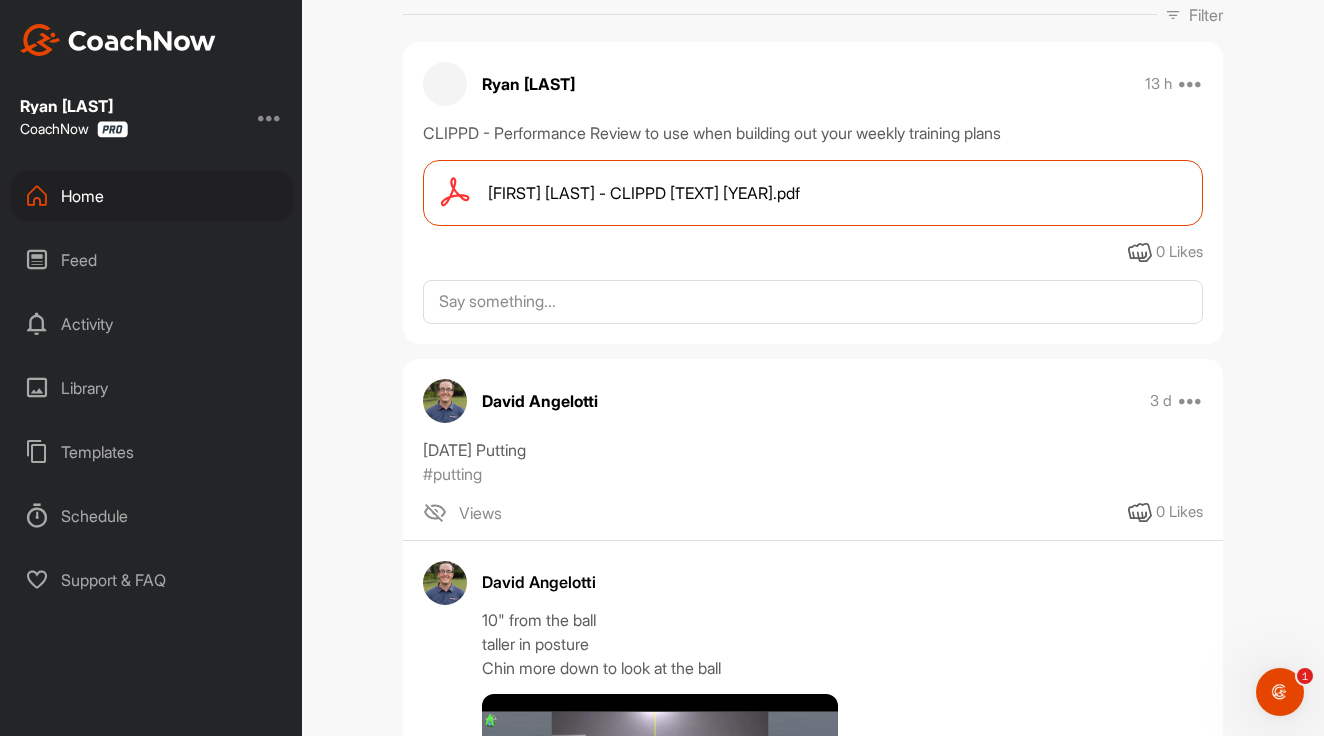 scroll, scrollTop: 366, scrollLeft: 0, axis: vertical 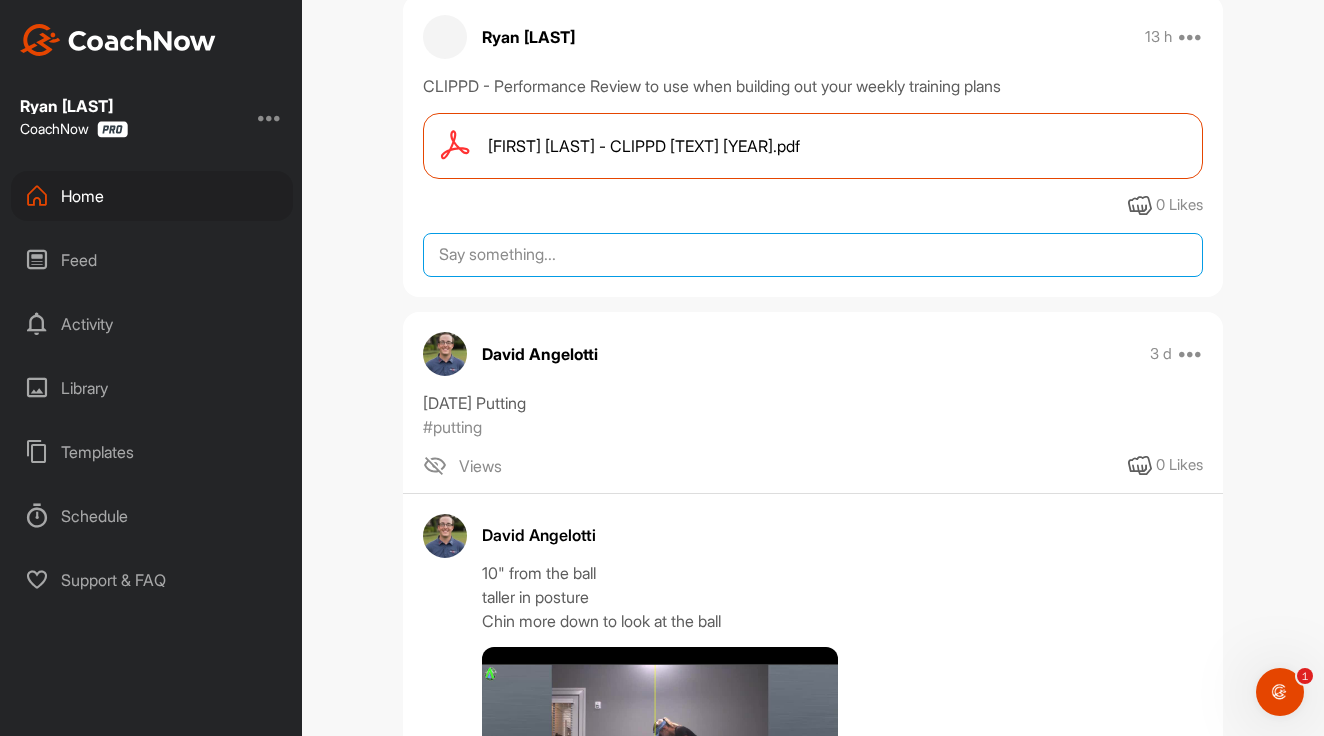 click at bounding box center (813, 255) 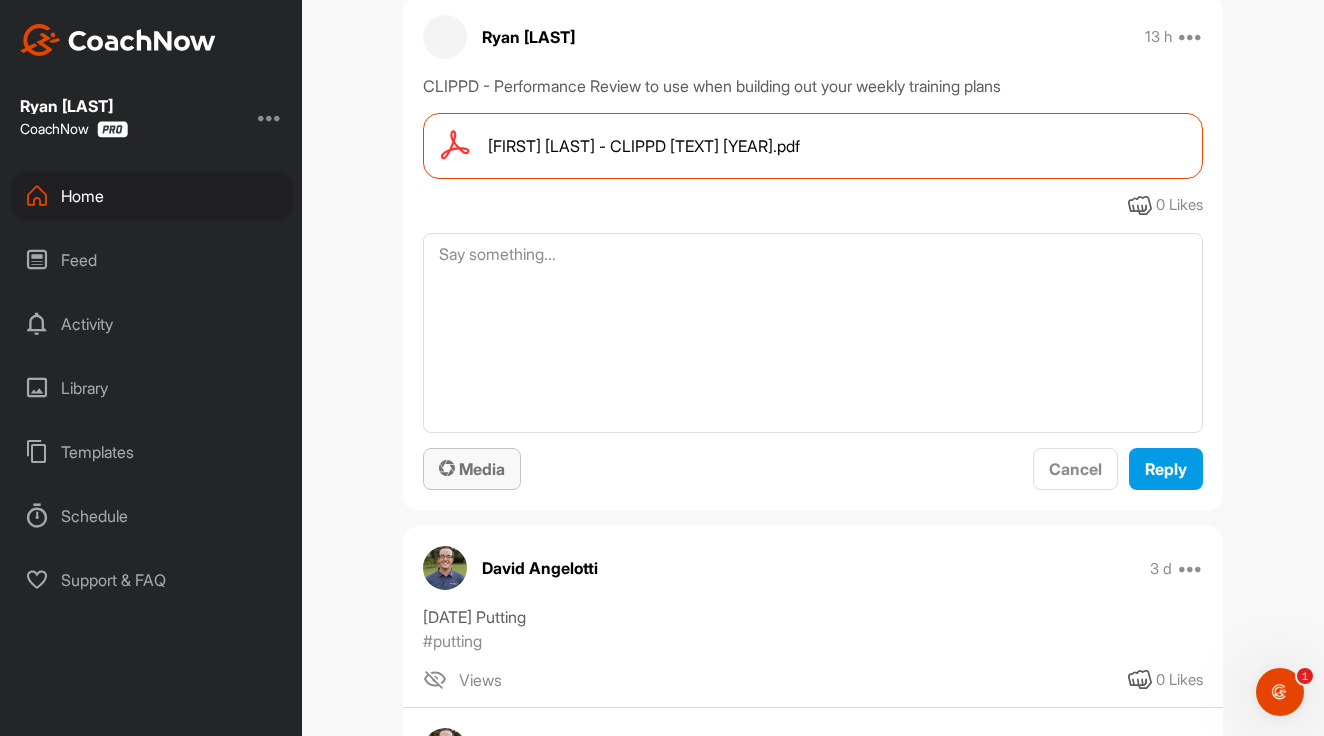 click on "Media" at bounding box center (472, 469) 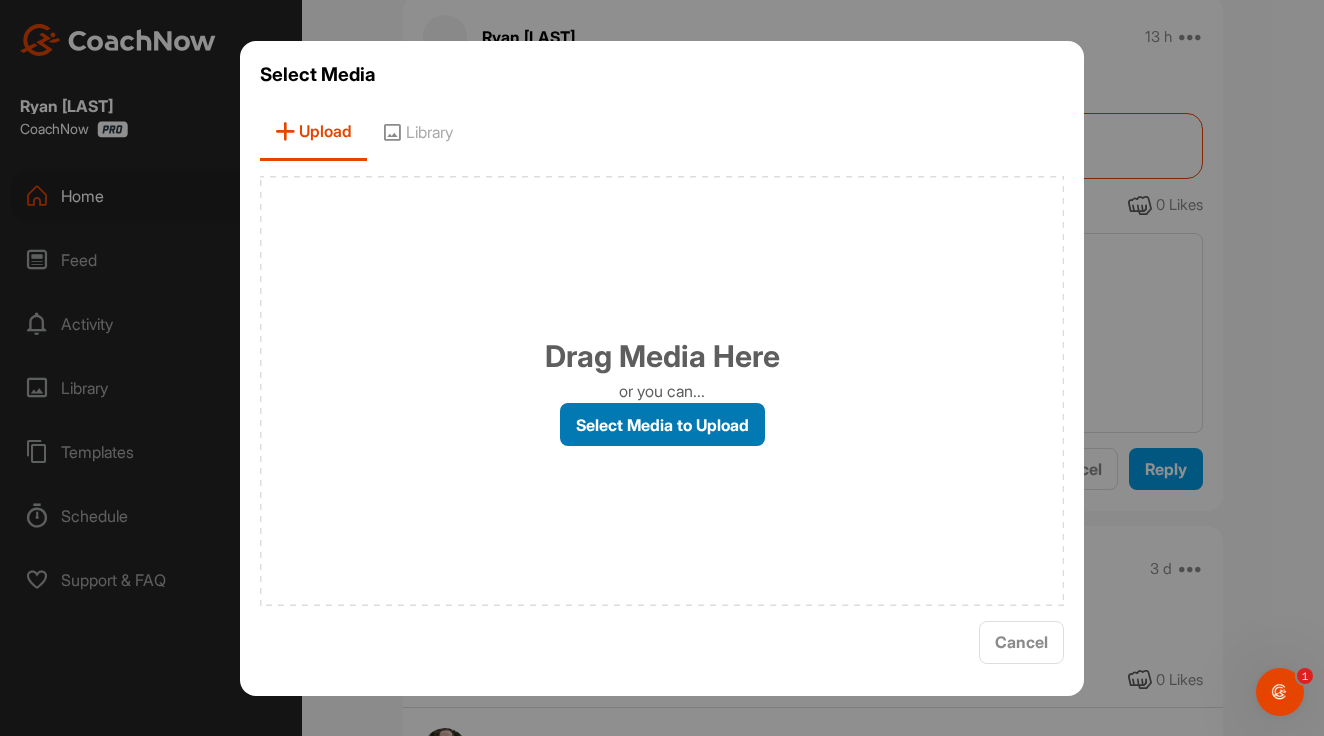 click on "Select Media to Upload" at bounding box center (662, 424) 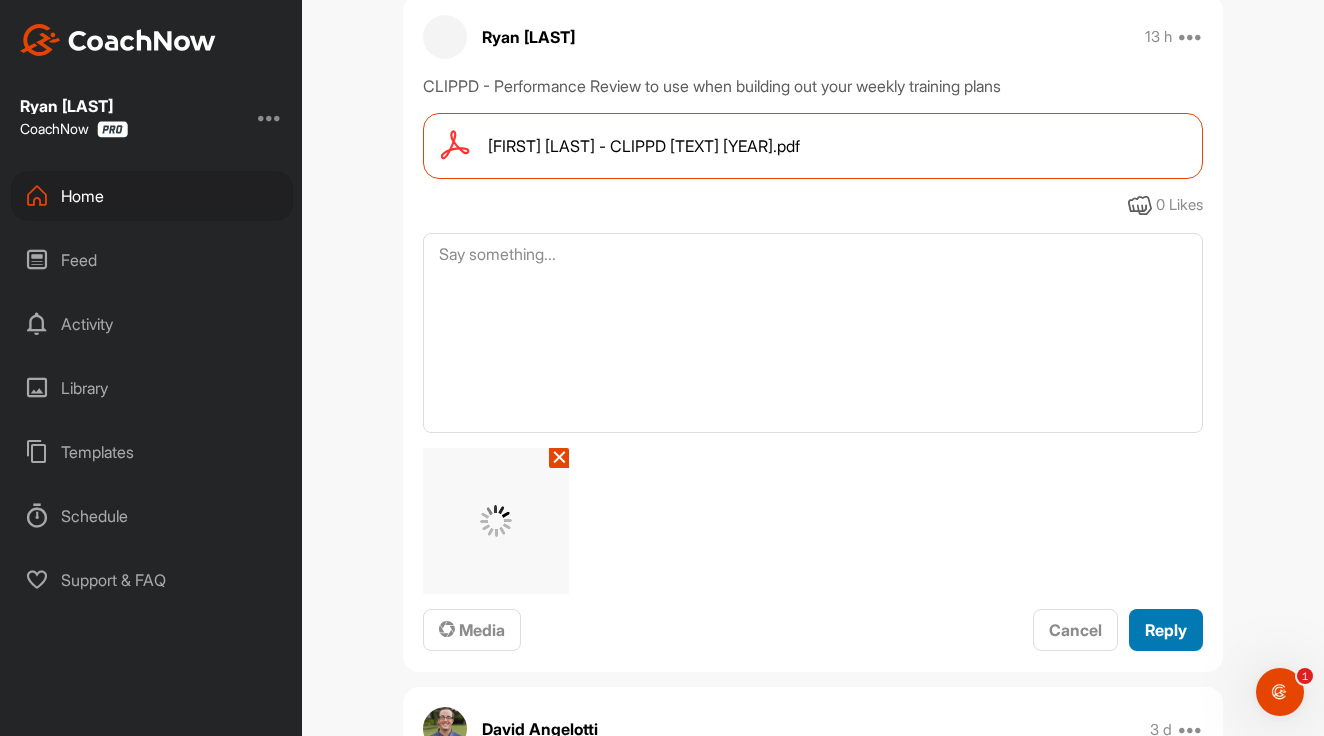 click on "Reply" at bounding box center (1166, 630) 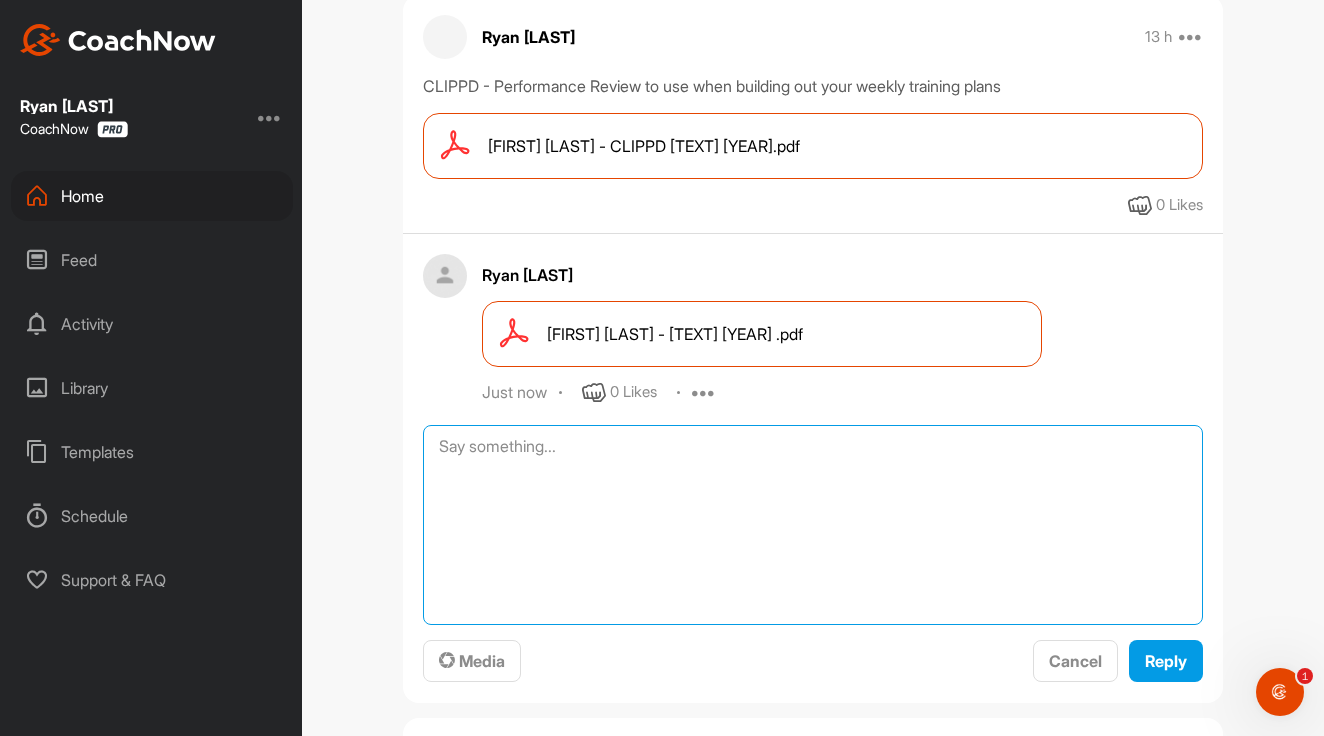 click at bounding box center (813, 525) 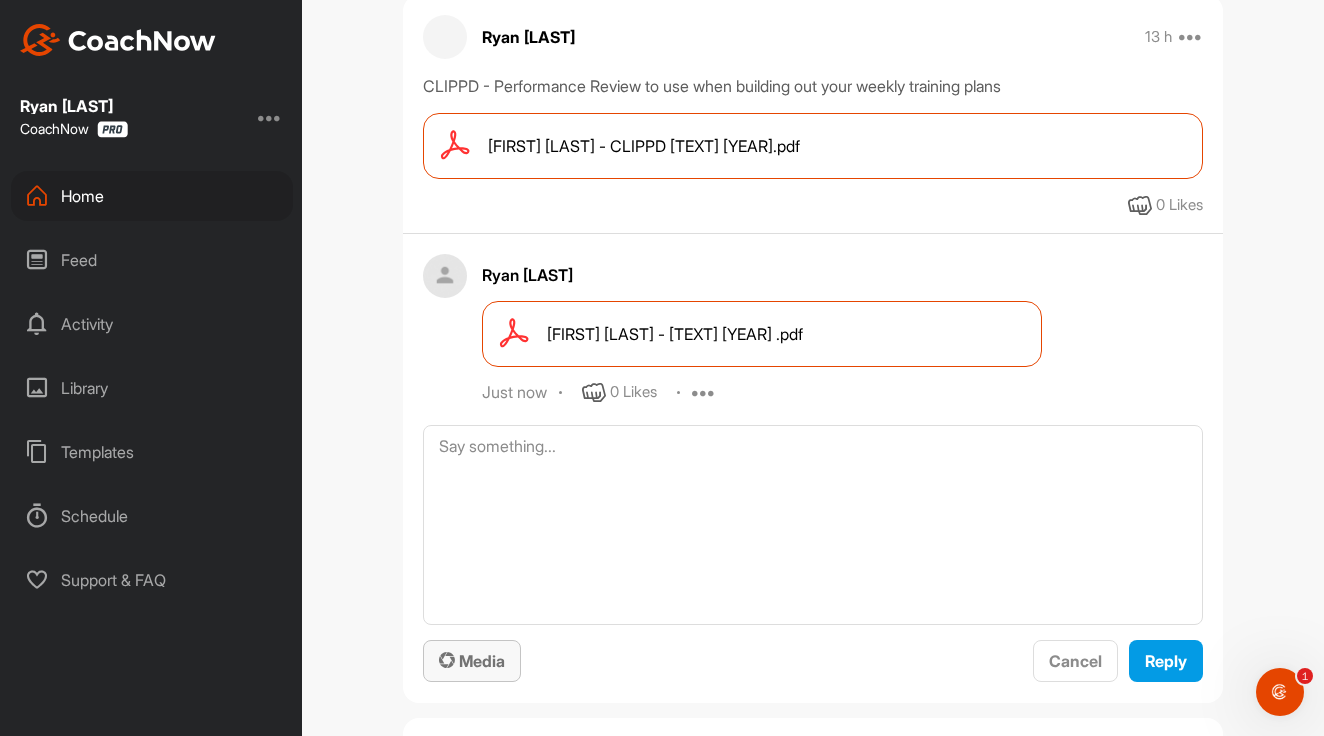 click on "Media" at bounding box center [472, 661] 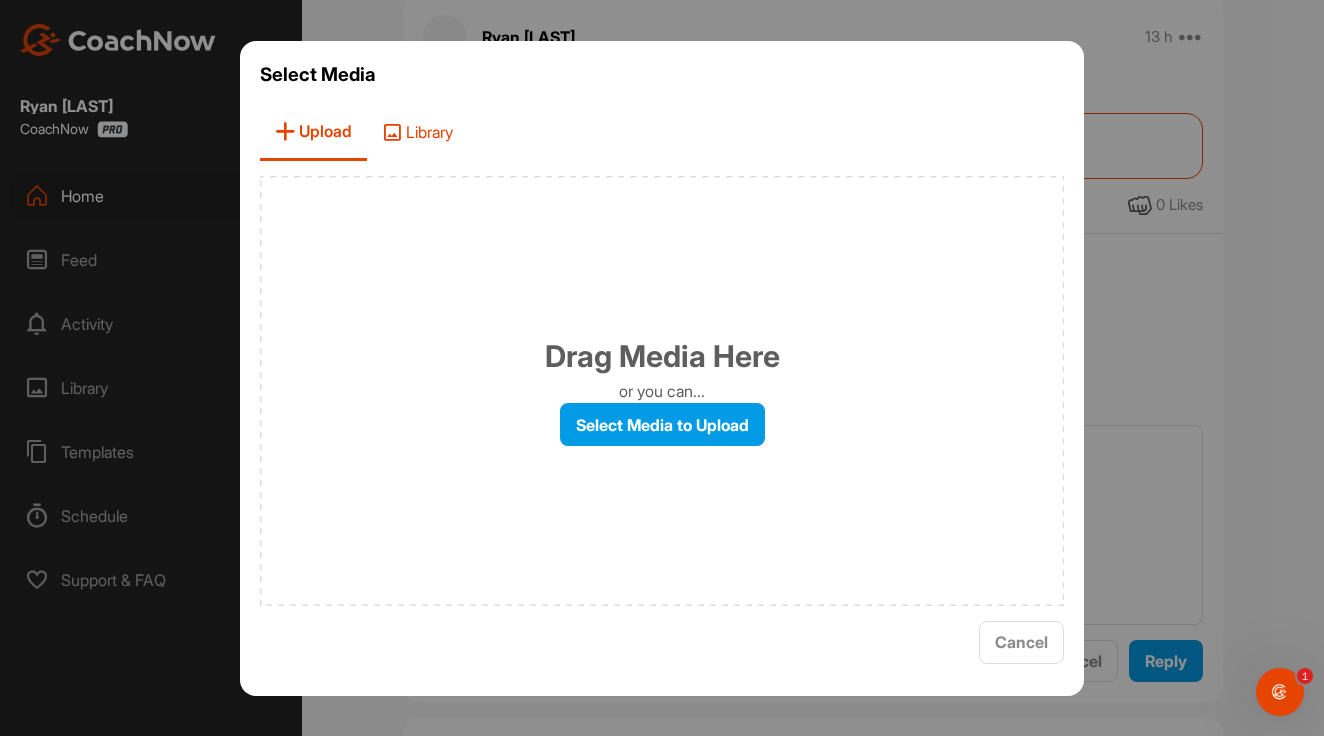 click on "Library" at bounding box center [417, 132] 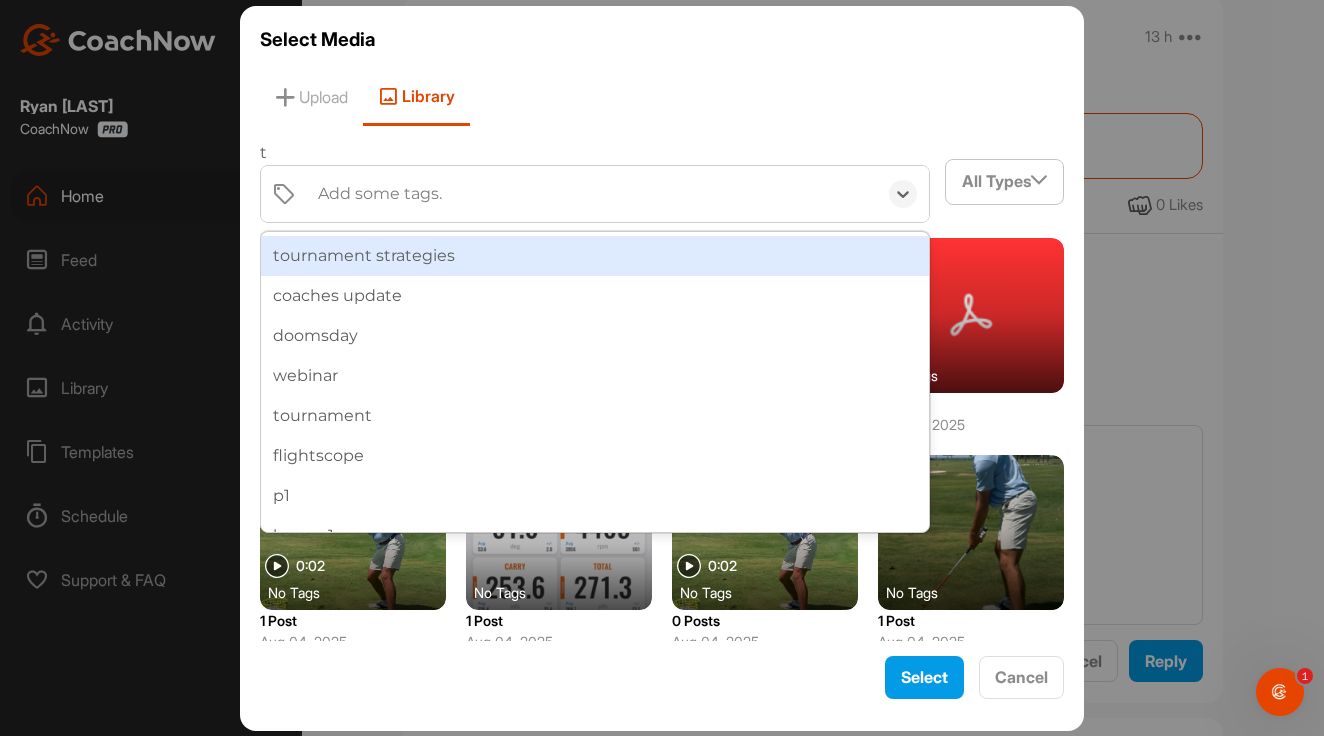 type 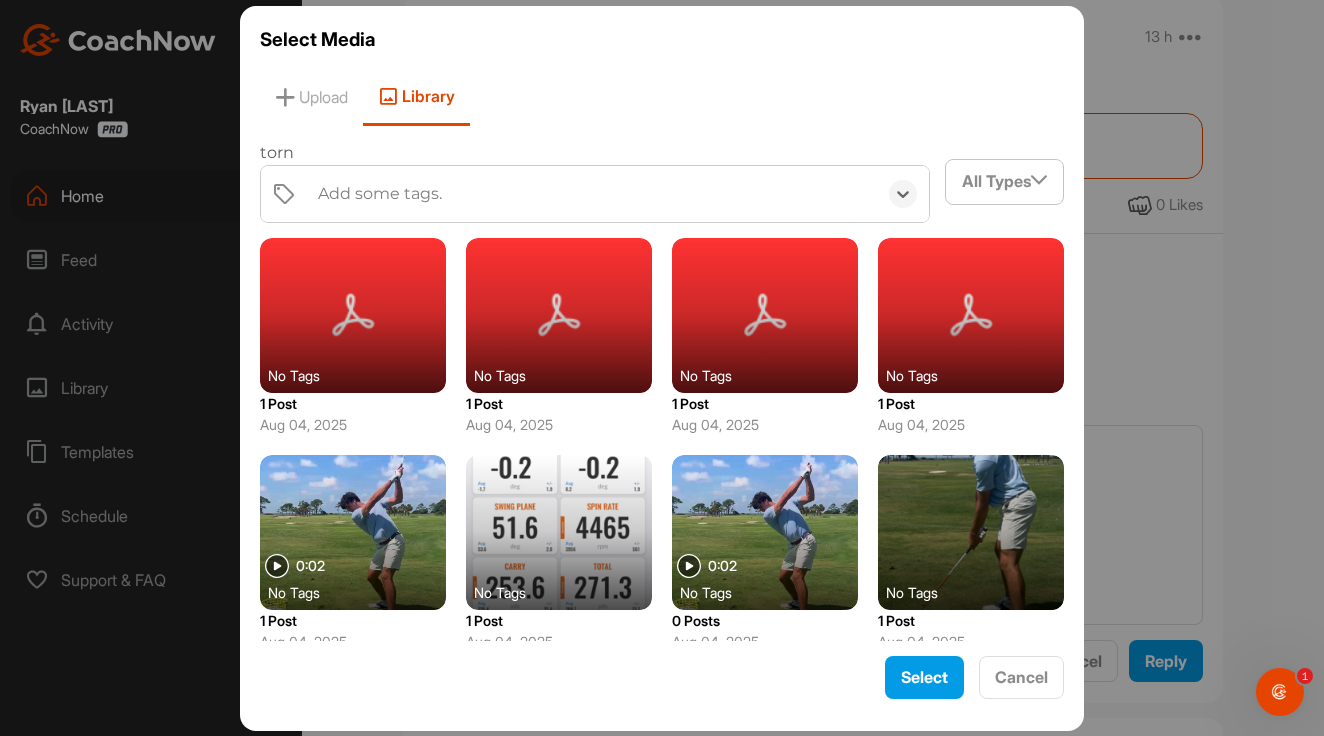click on "Add some tags." at bounding box center (380, 194) 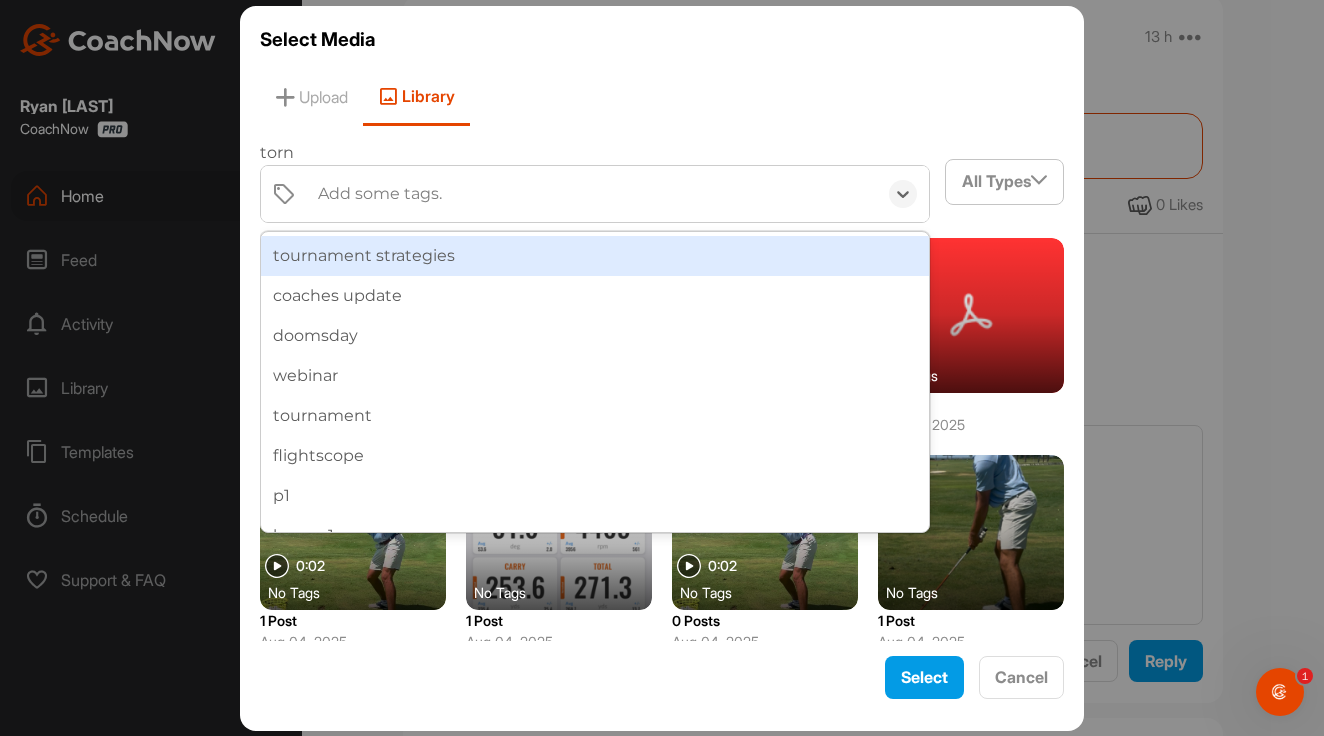 click on "Add some tags." at bounding box center (380, 194) 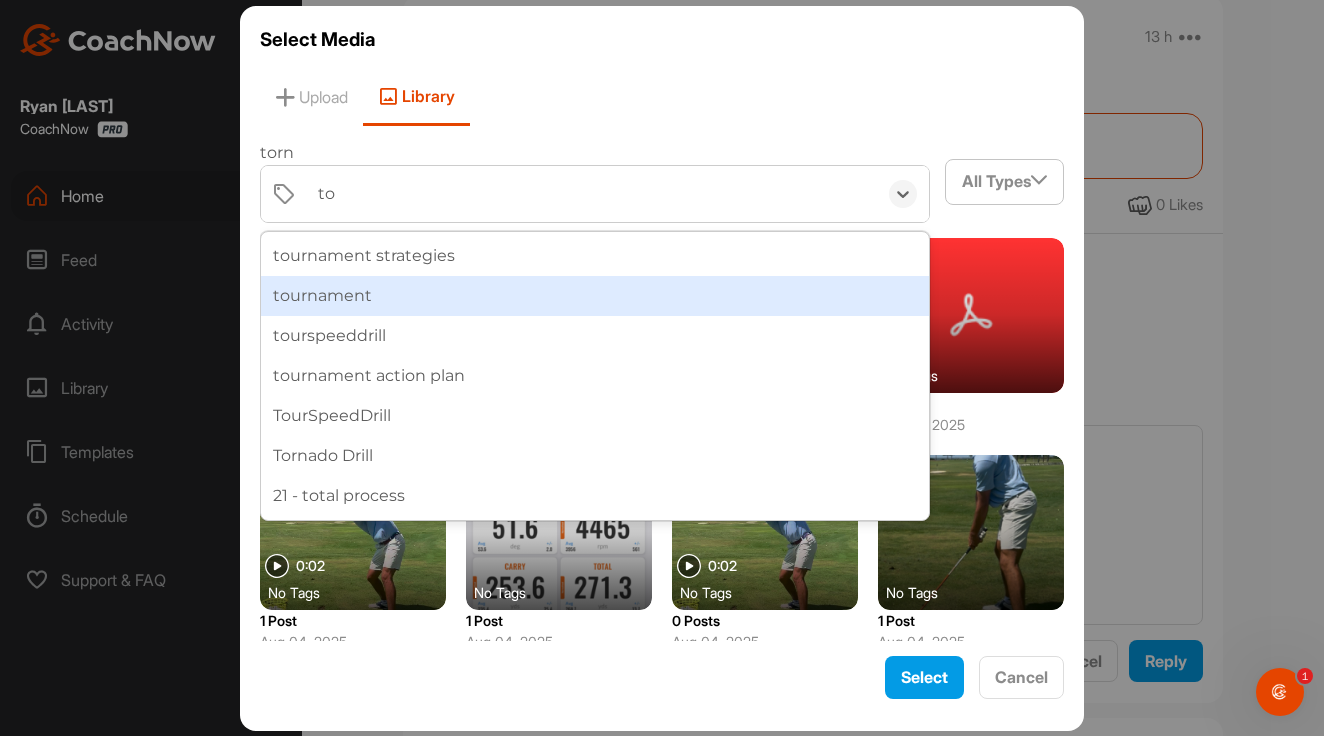 type on "tor" 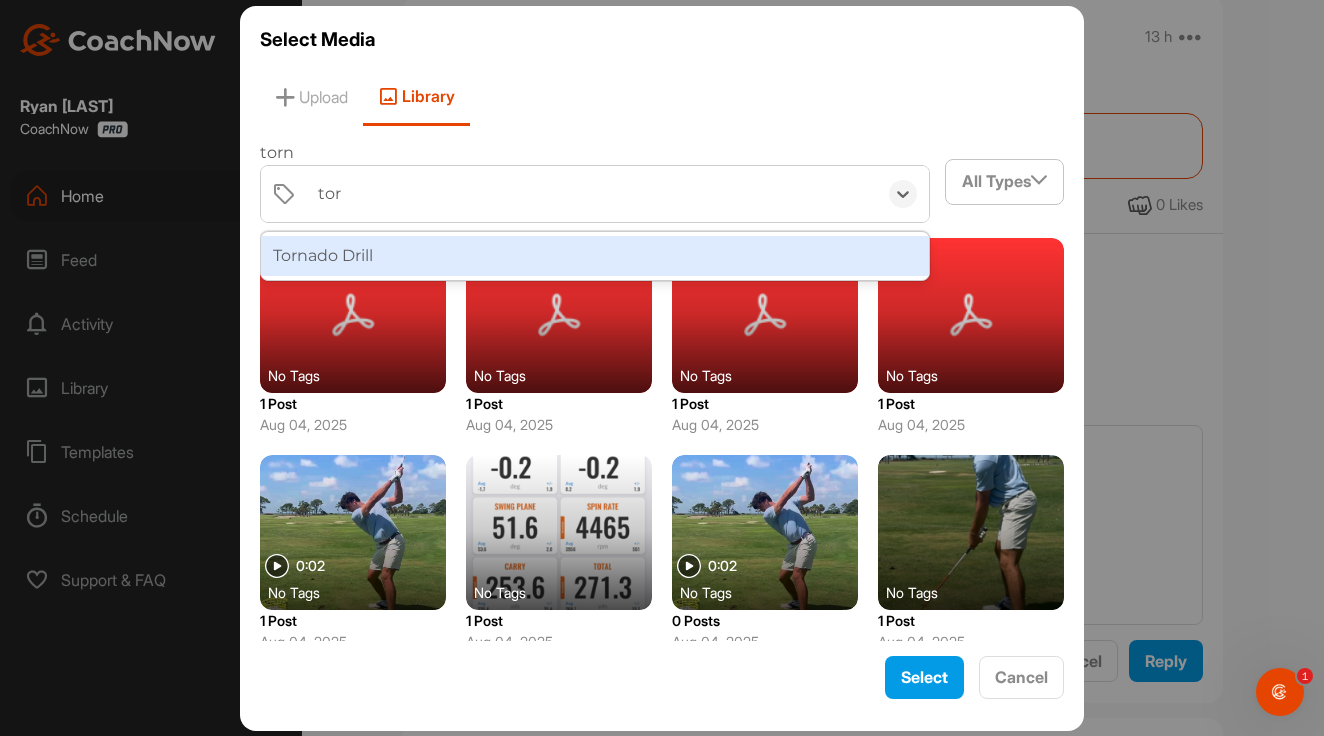 click on "Tornado Drill" at bounding box center [595, 256] 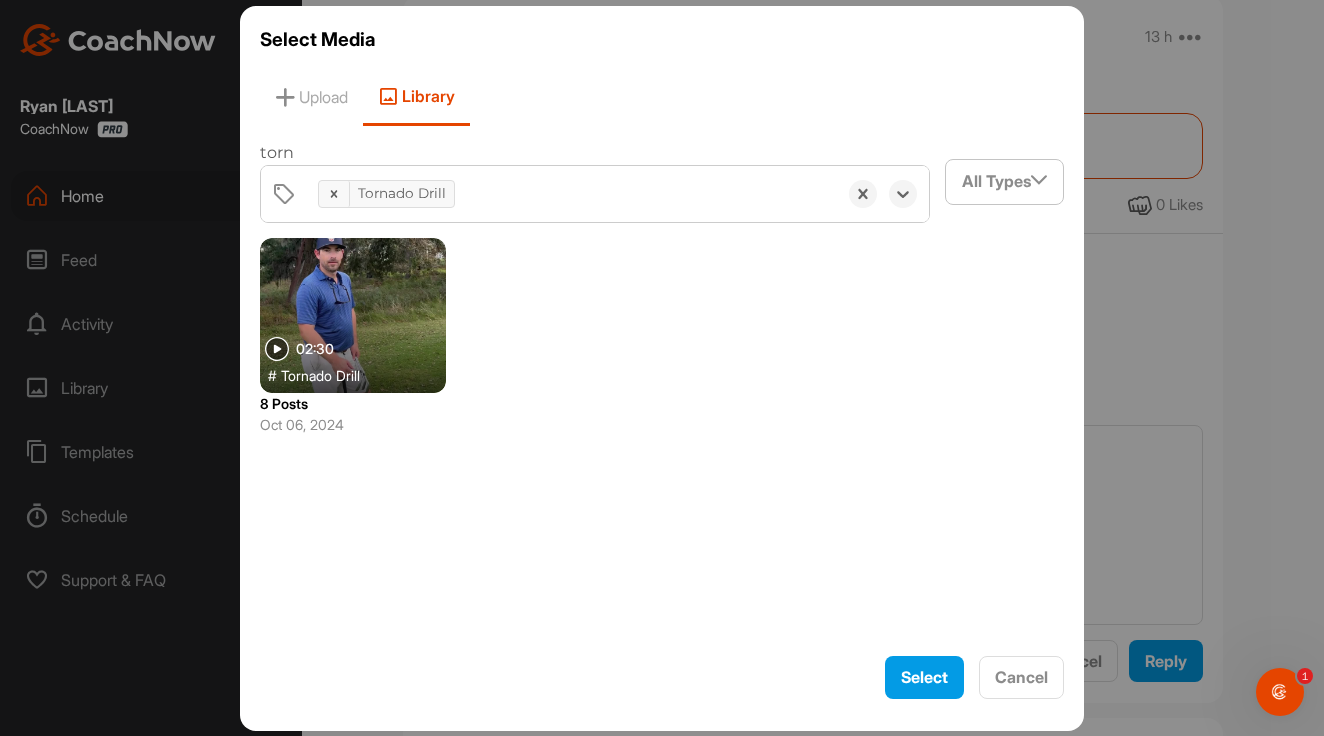 click at bounding box center (353, 315) 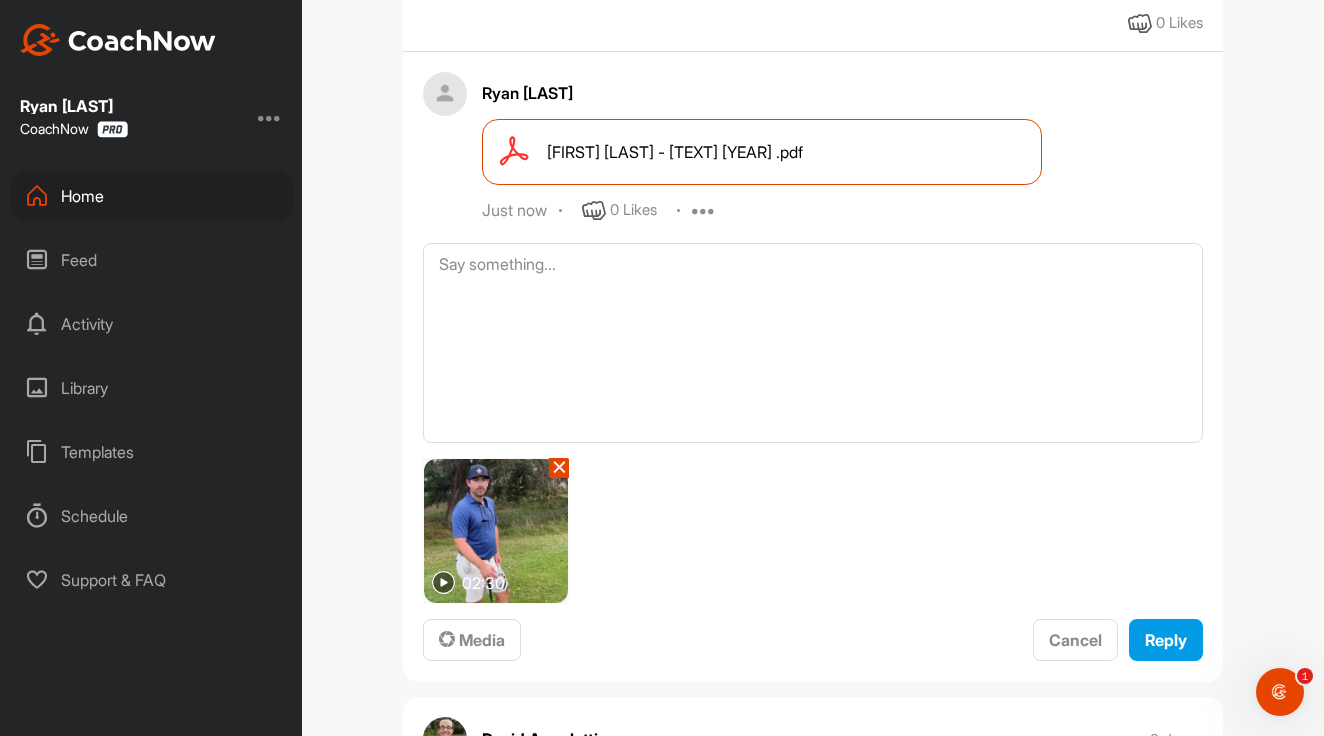 scroll, scrollTop: 700, scrollLeft: 0, axis: vertical 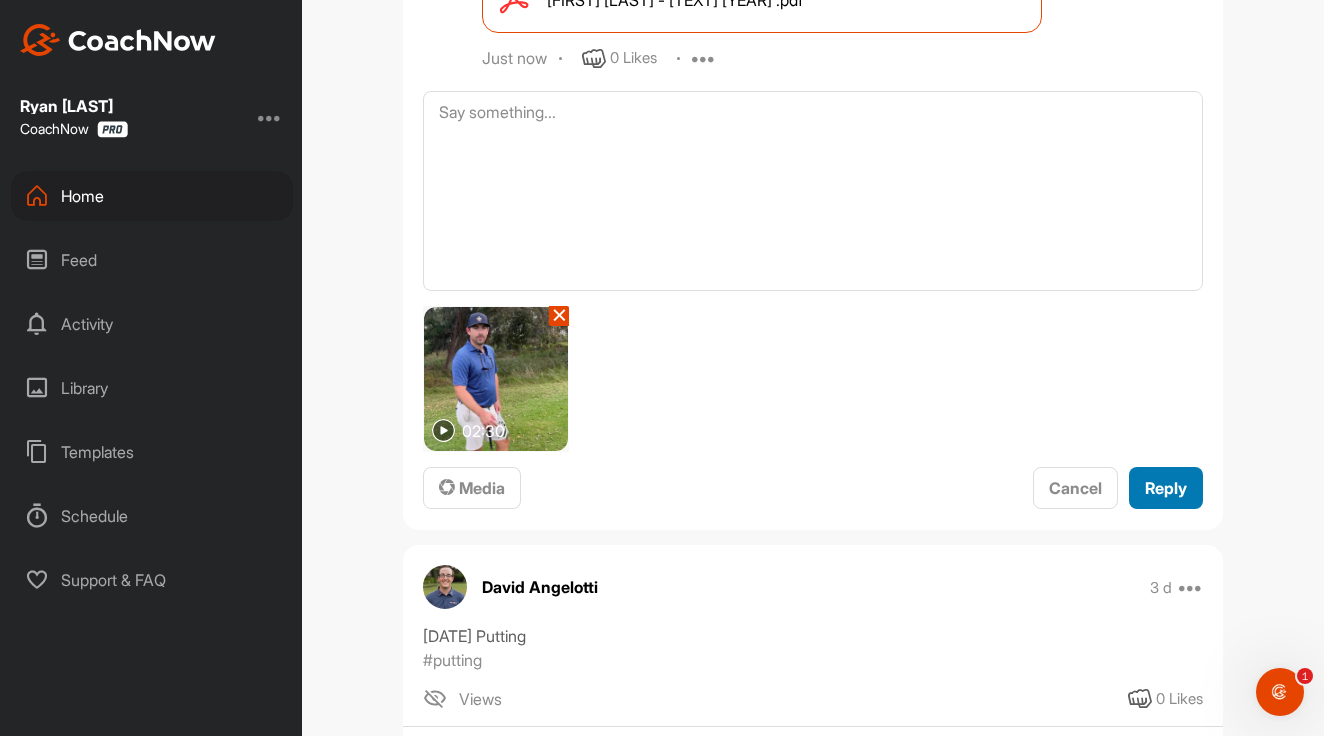click on "Reply" at bounding box center (1166, 488) 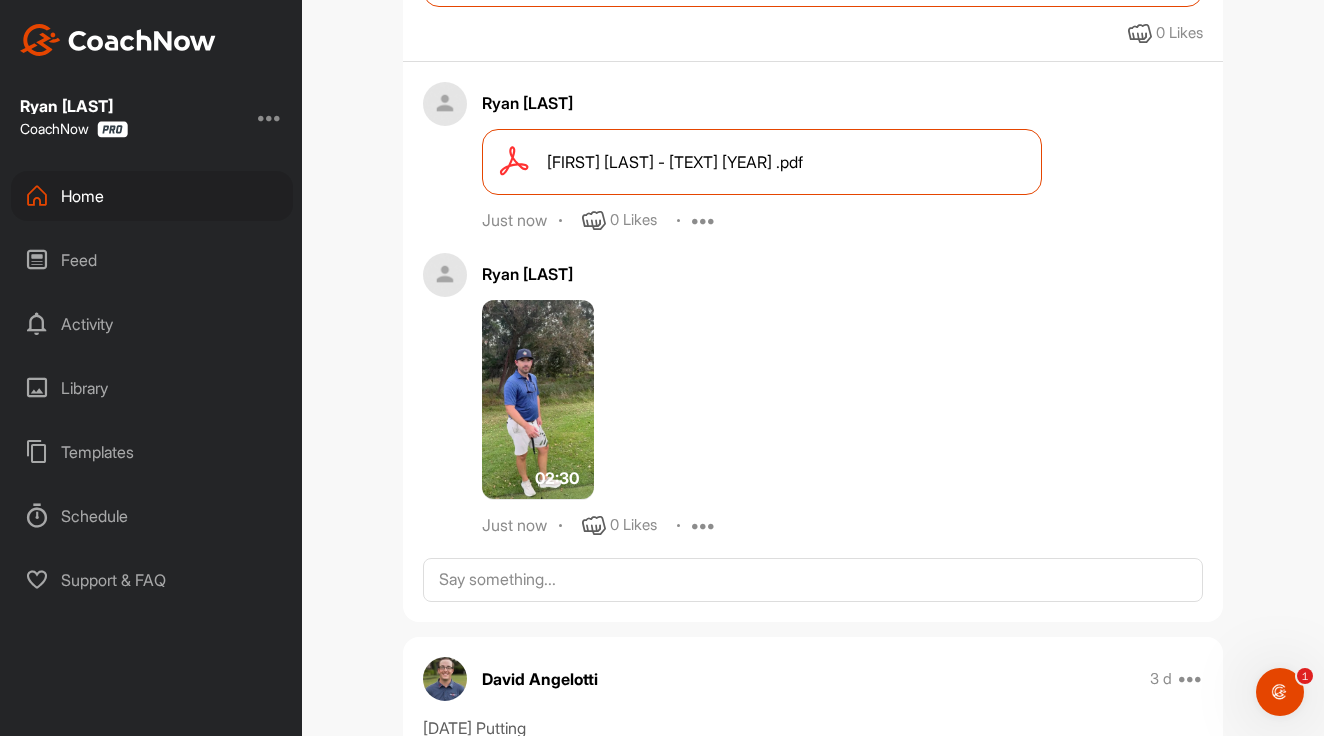 scroll, scrollTop: 537, scrollLeft: 0, axis: vertical 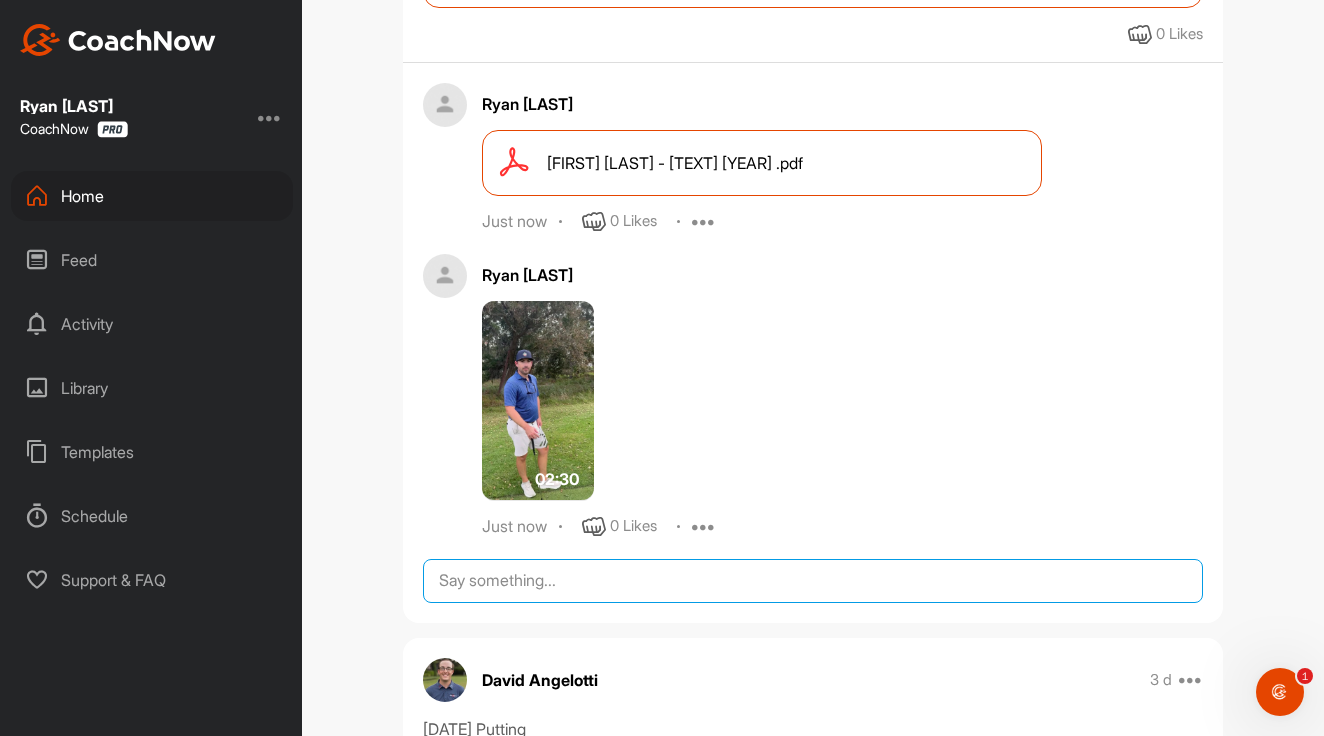 click at bounding box center (813, 581) 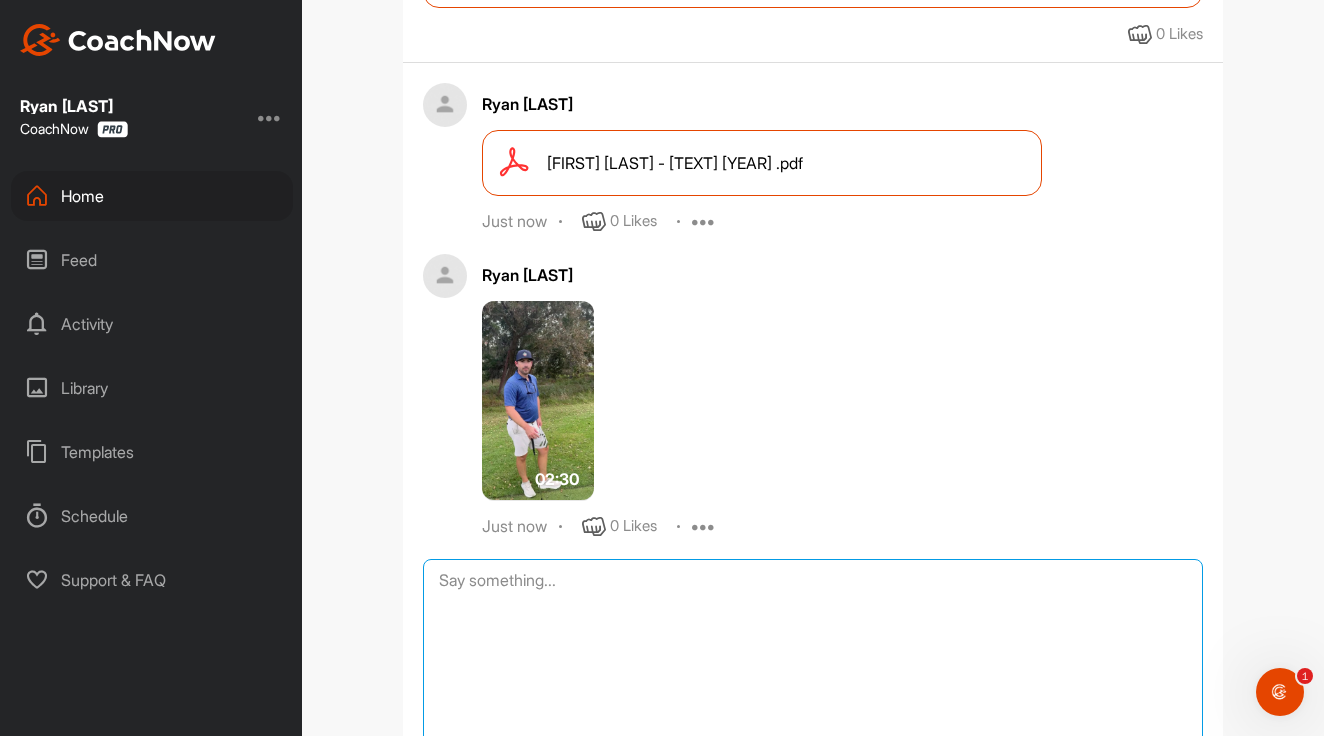 scroll, scrollTop: 1010, scrollLeft: 0, axis: vertical 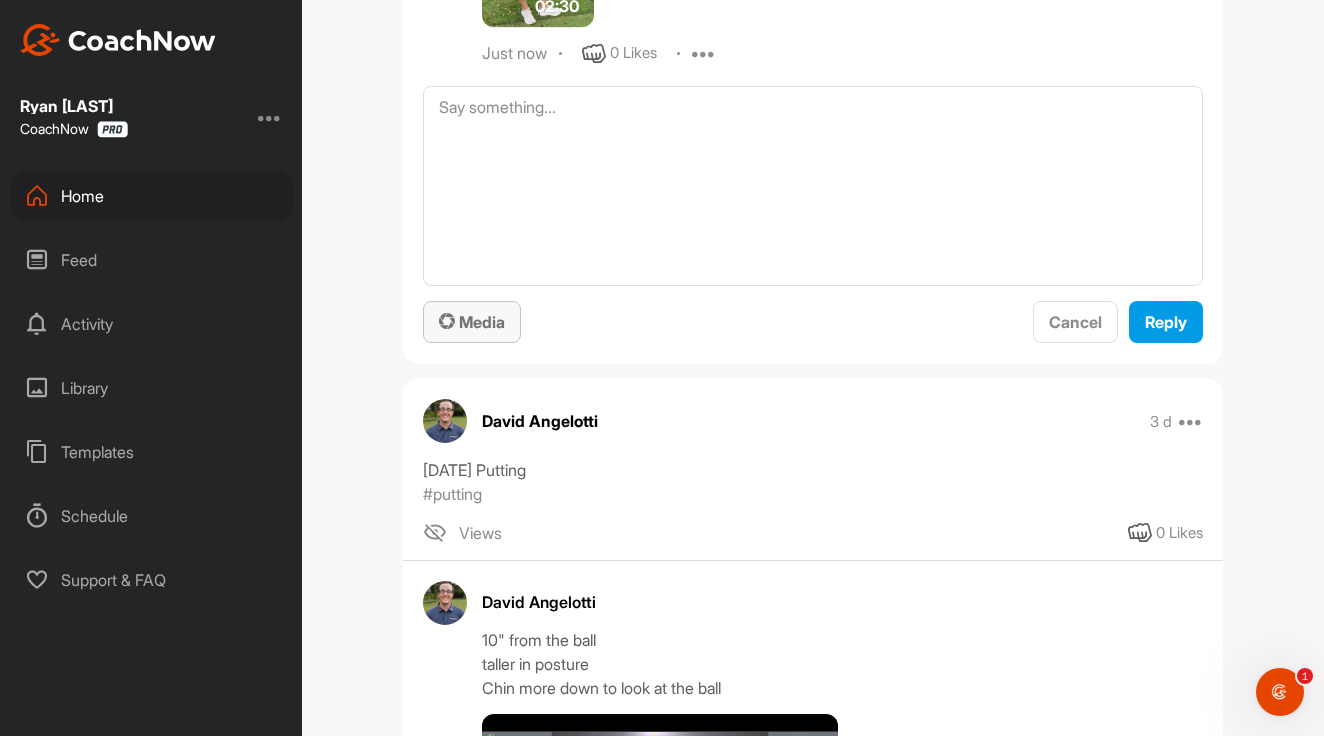 click on "Media" at bounding box center [472, 322] 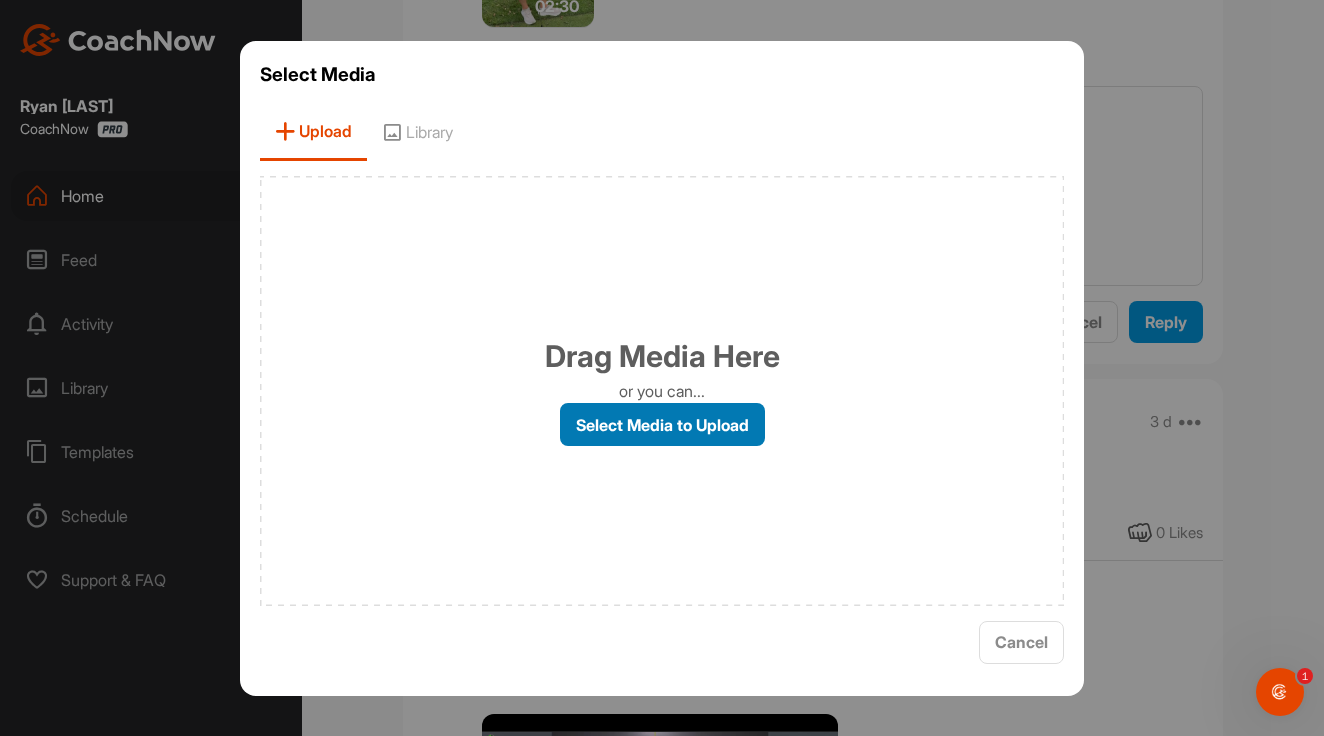 click on "Select Media to Upload" at bounding box center (662, 424) 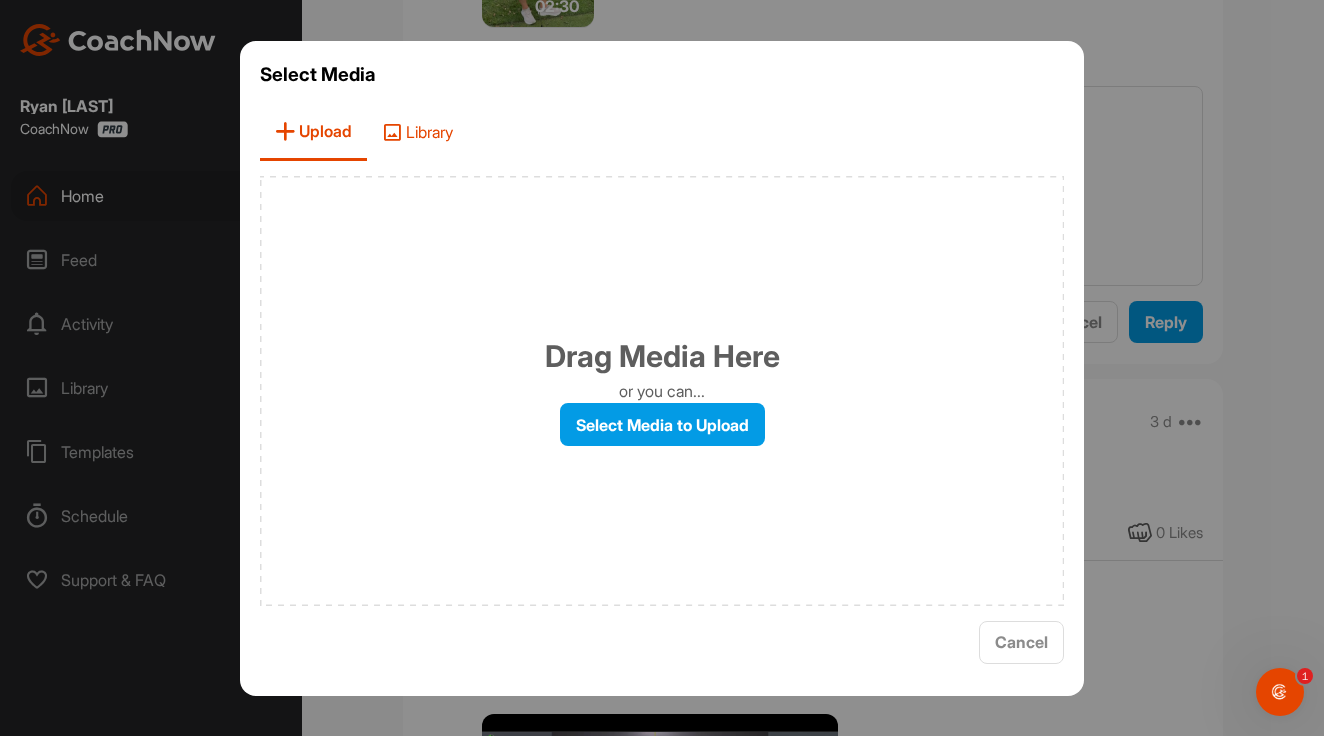 click on "Library" at bounding box center [417, 132] 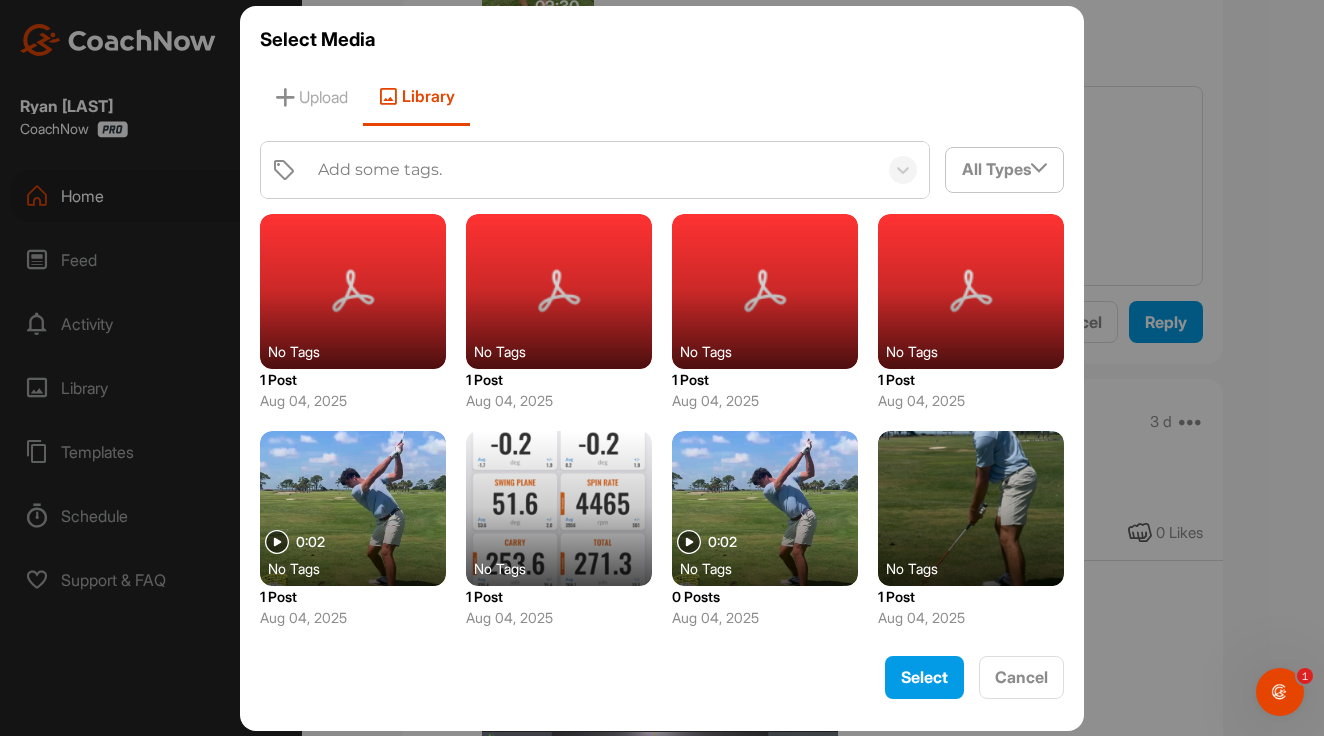 click on "Add some tags." at bounding box center (592, 170) 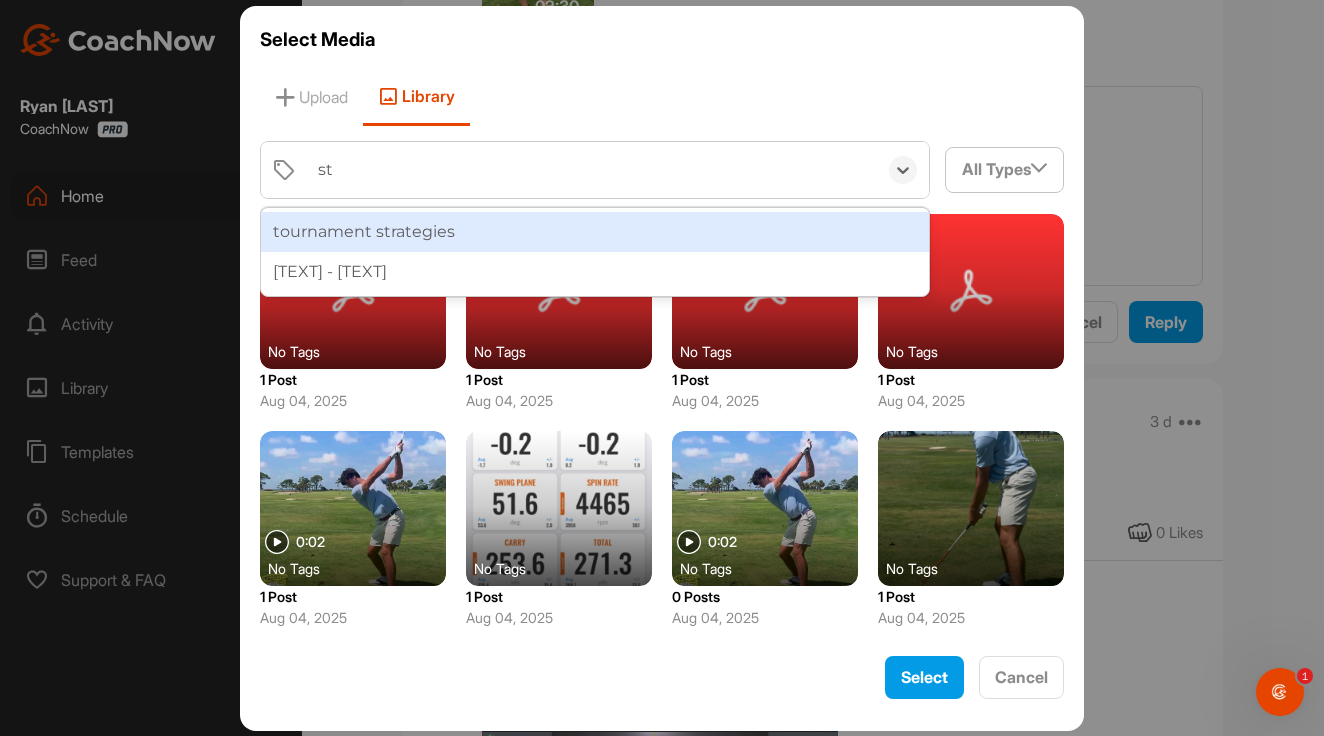 type on "s" 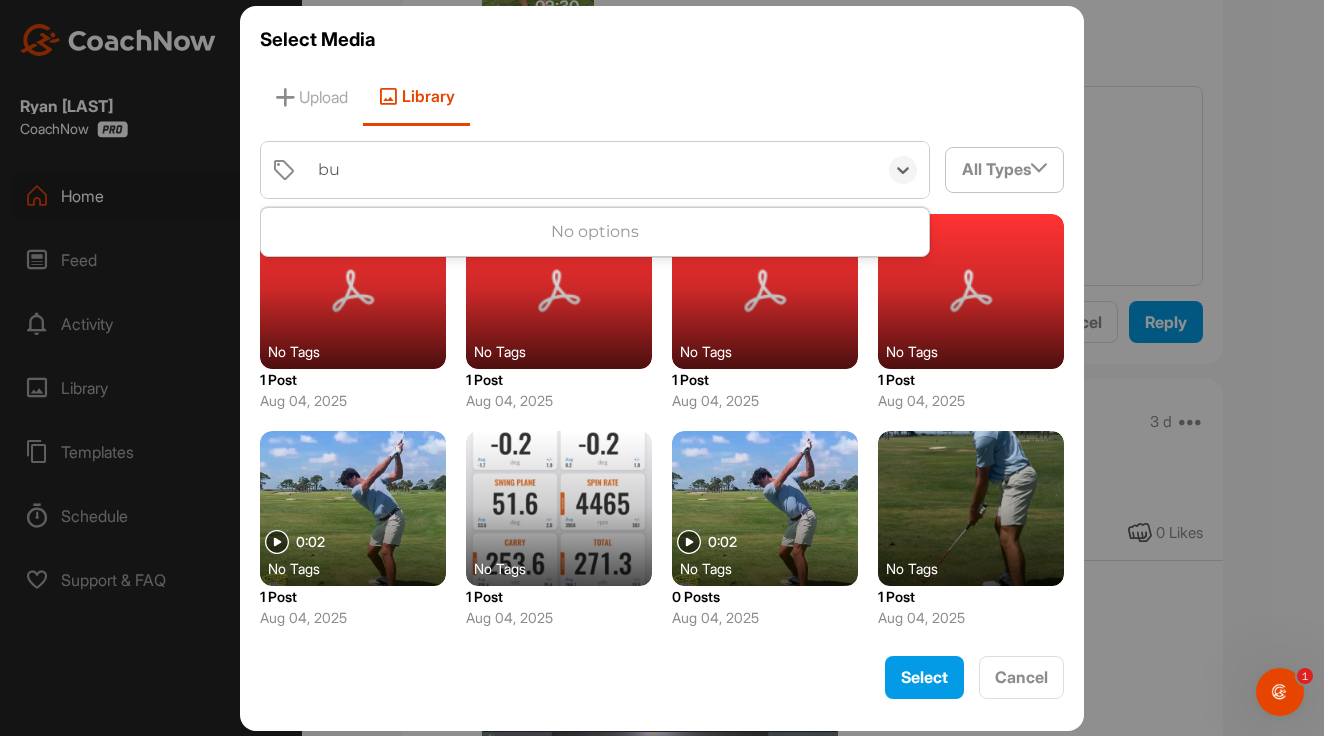 type on "b" 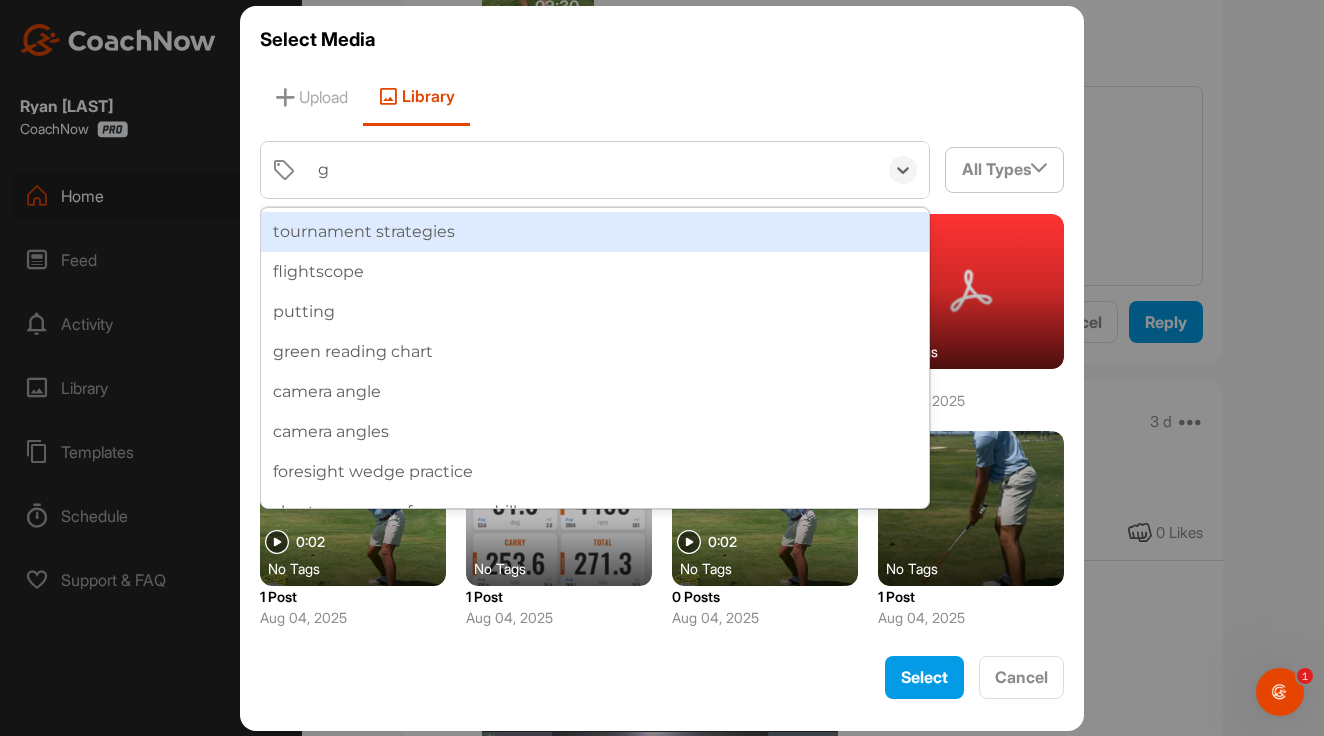 type on "ga" 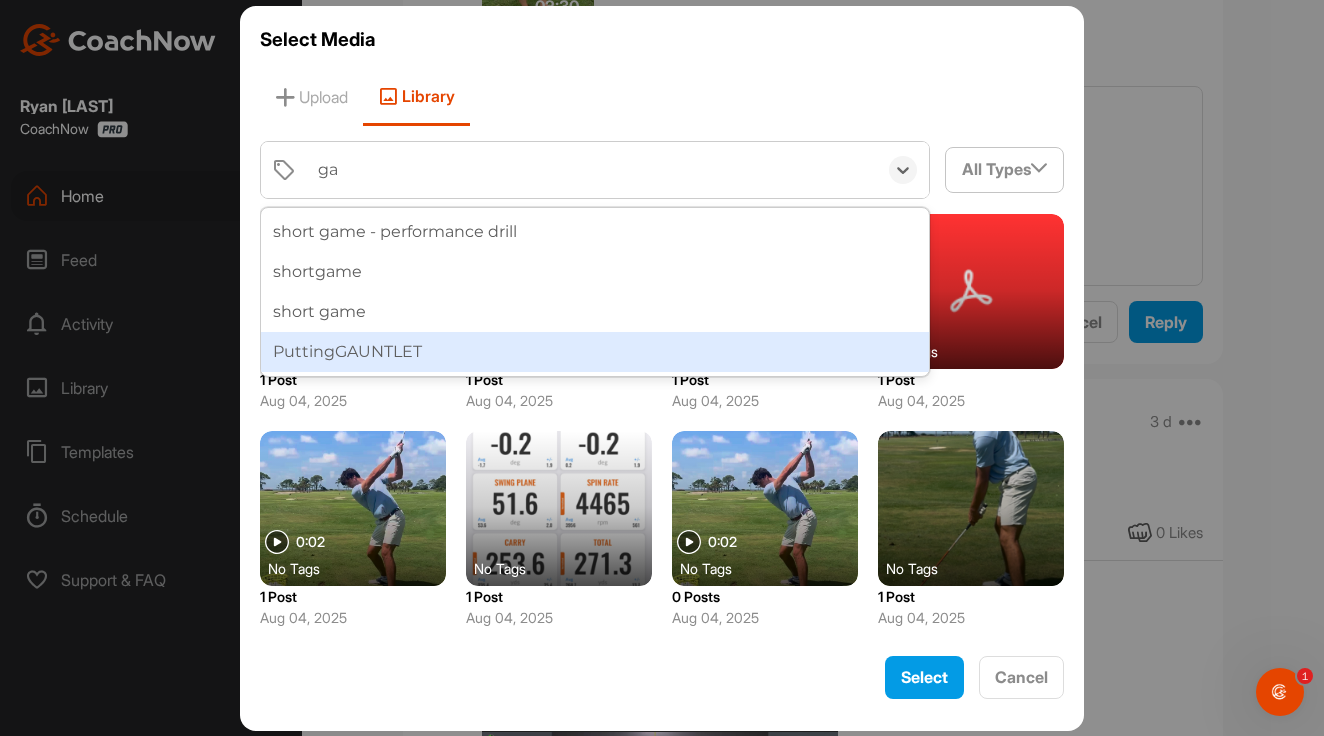 click on "PuttingGAUNTLET" at bounding box center (595, 352) 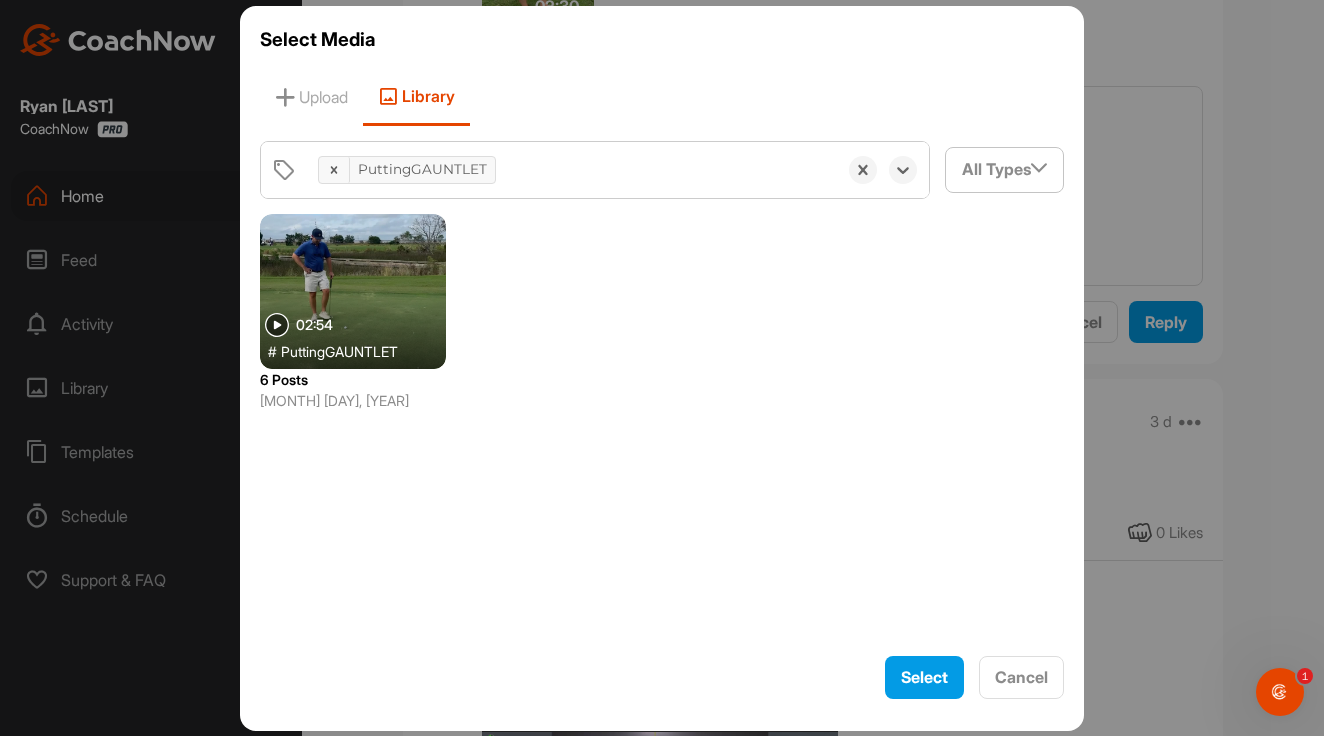 click at bounding box center (353, 291) 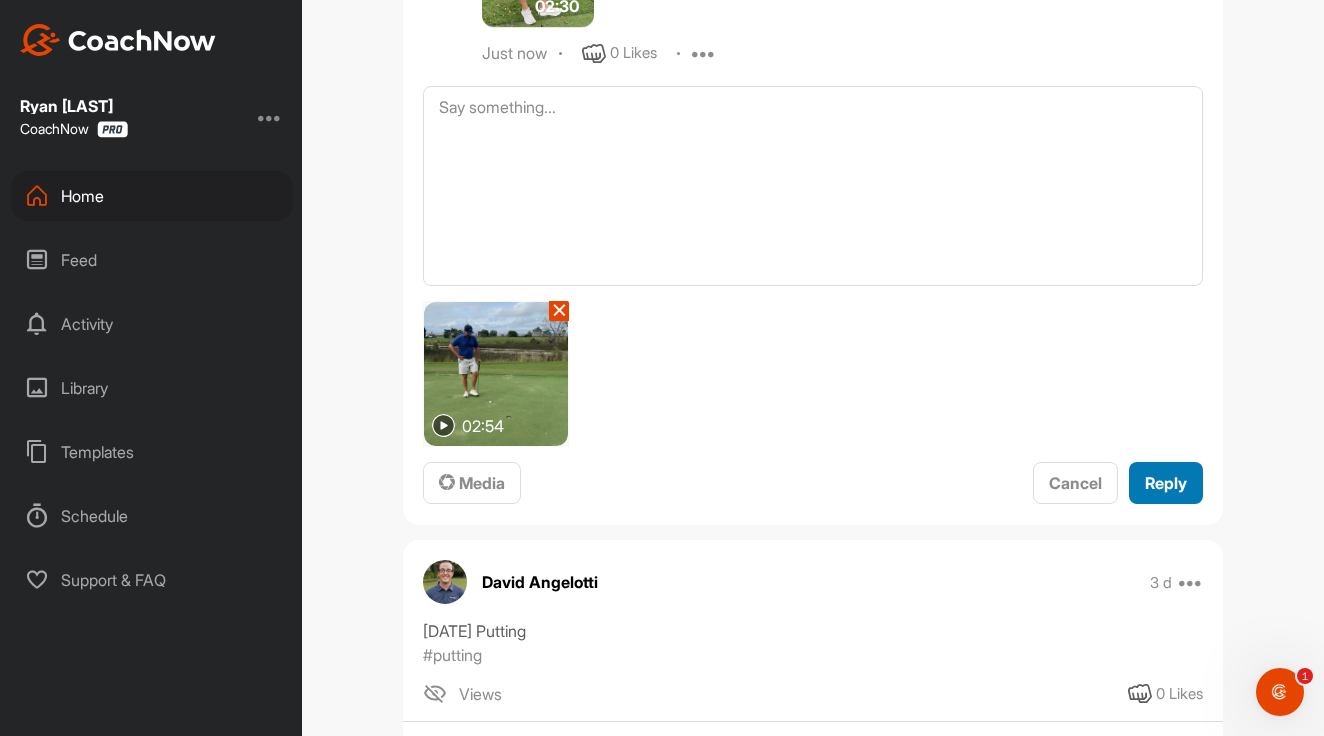 click on "Reply" at bounding box center [1166, 483] 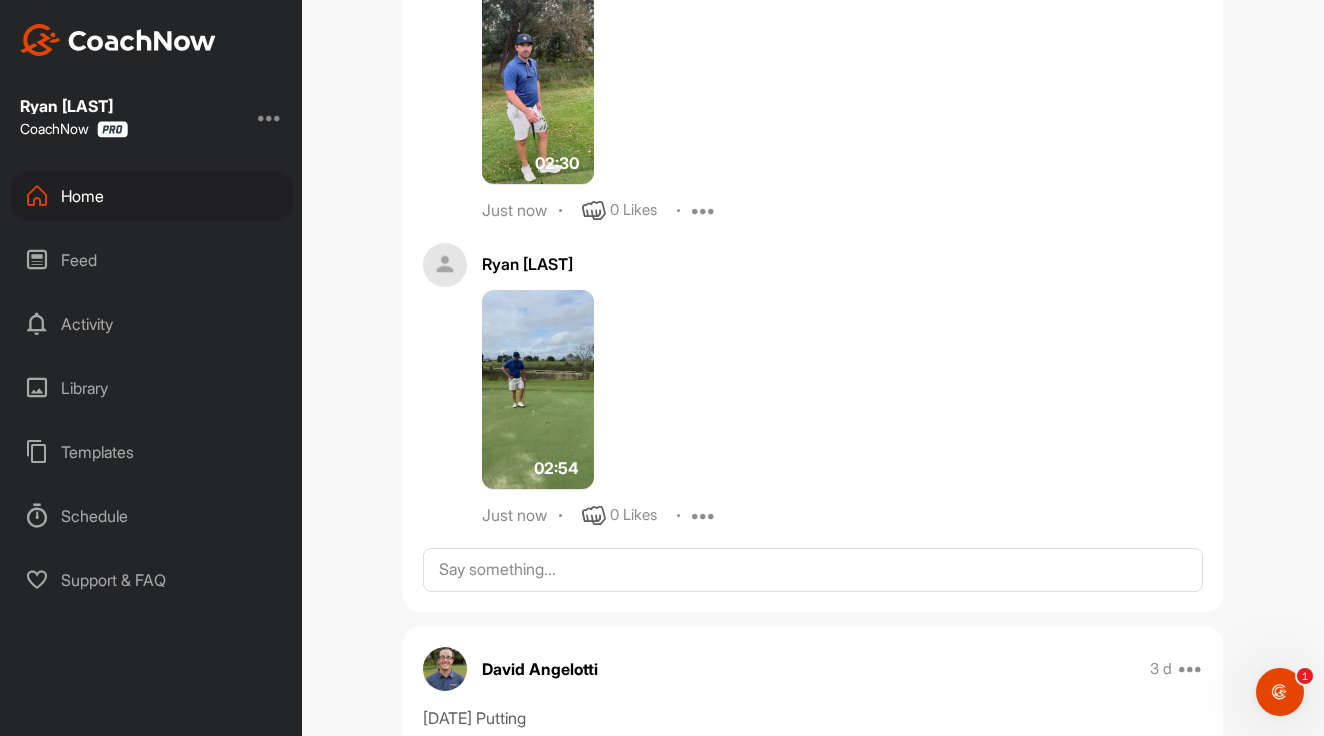 scroll, scrollTop: 883, scrollLeft: 0, axis: vertical 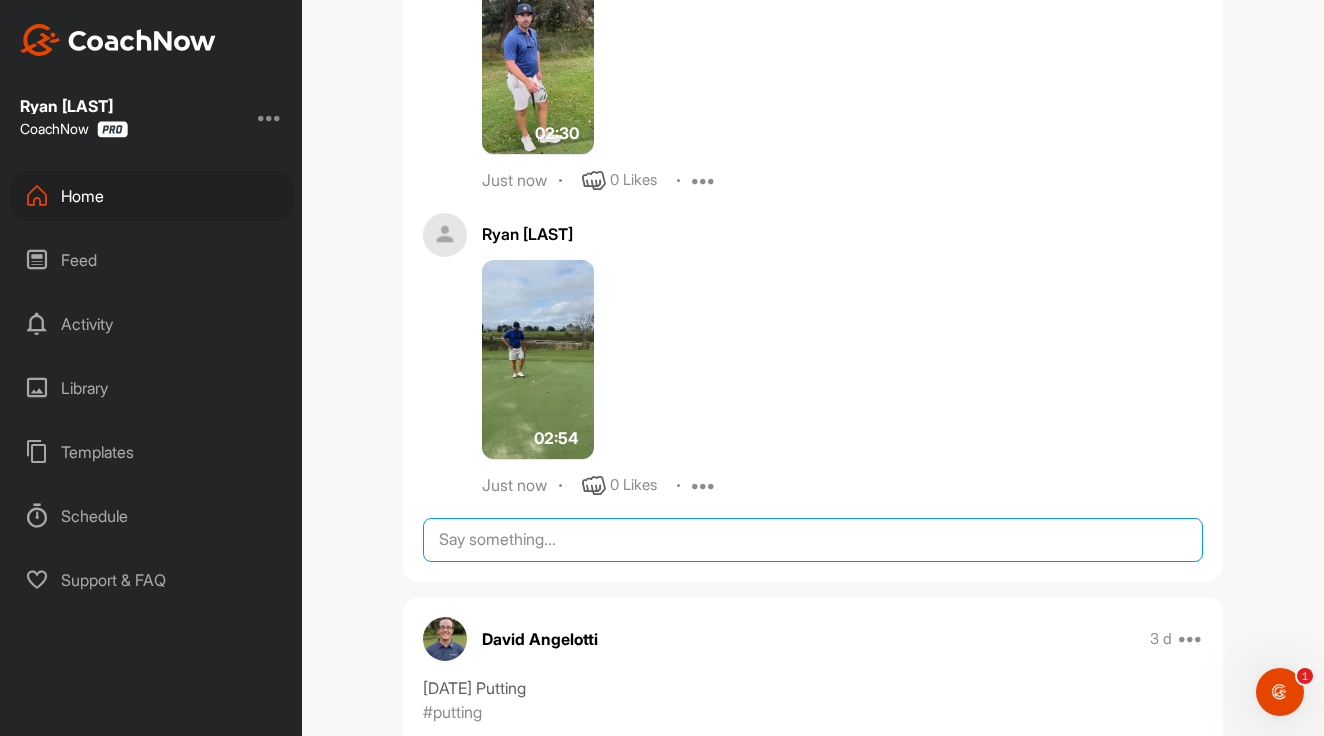 click at bounding box center [813, 540] 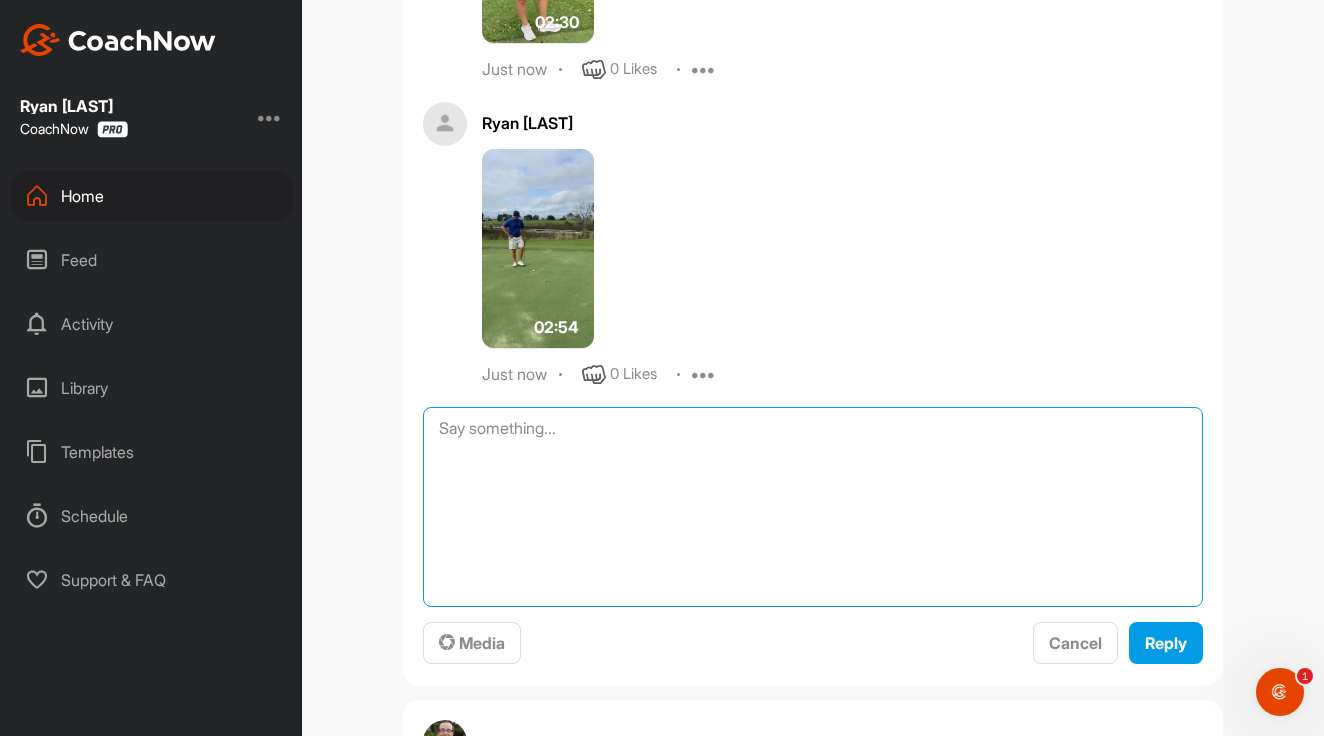 scroll, scrollTop: 1111, scrollLeft: 0, axis: vertical 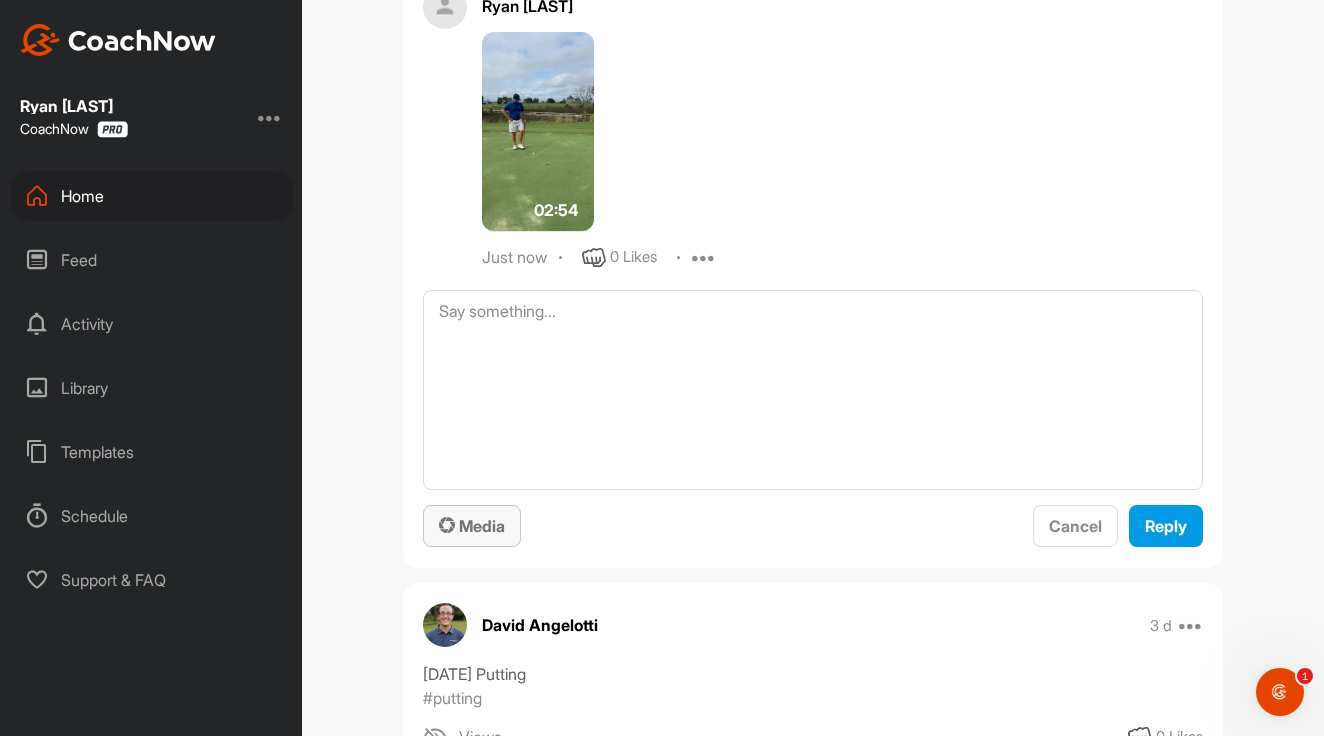 click on "Media" at bounding box center [472, 526] 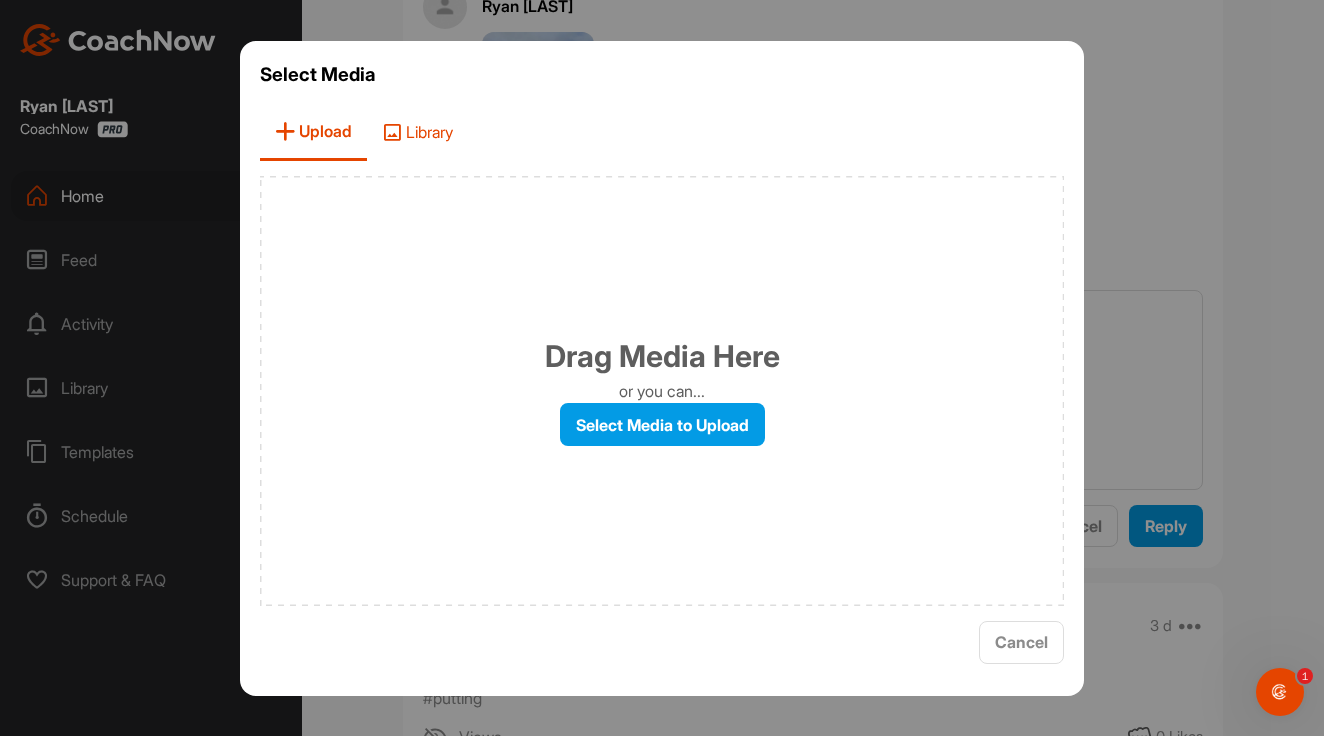 click on "Library" at bounding box center [417, 132] 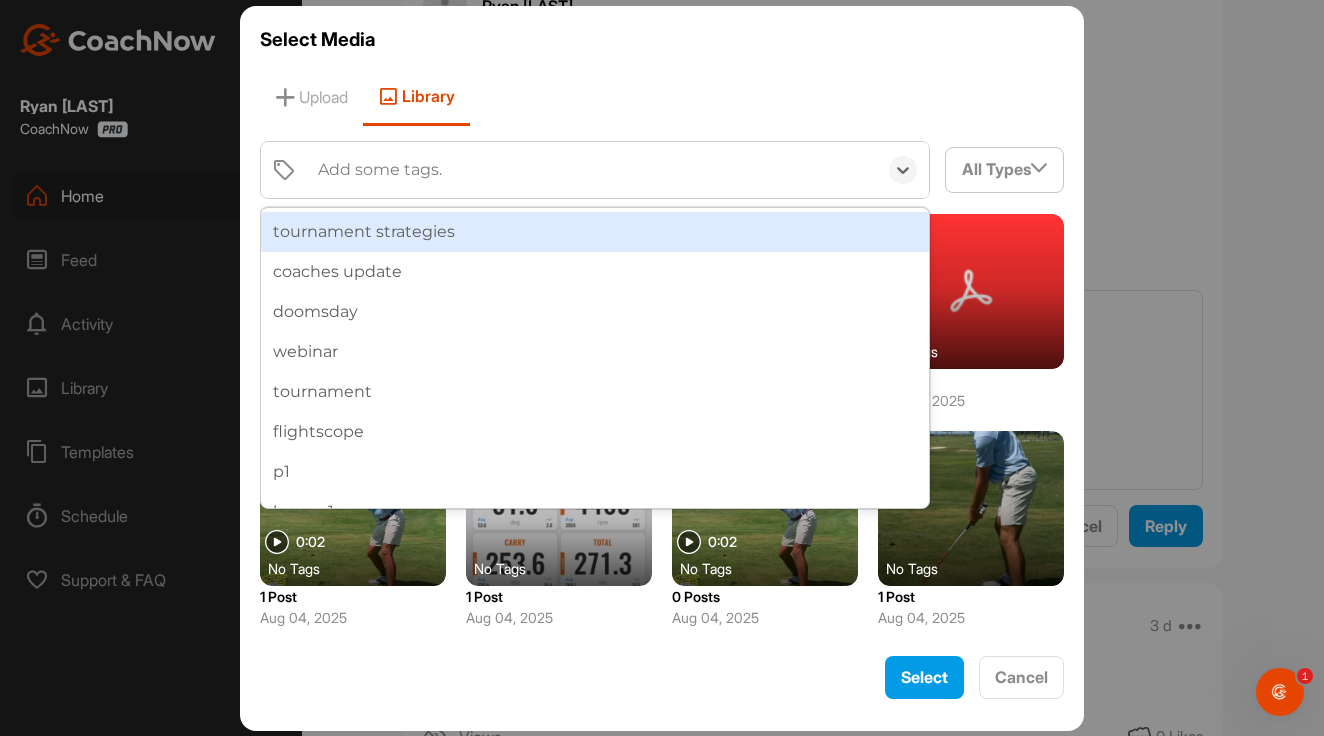 click on "Add some tags." at bounding box center [592, 170] 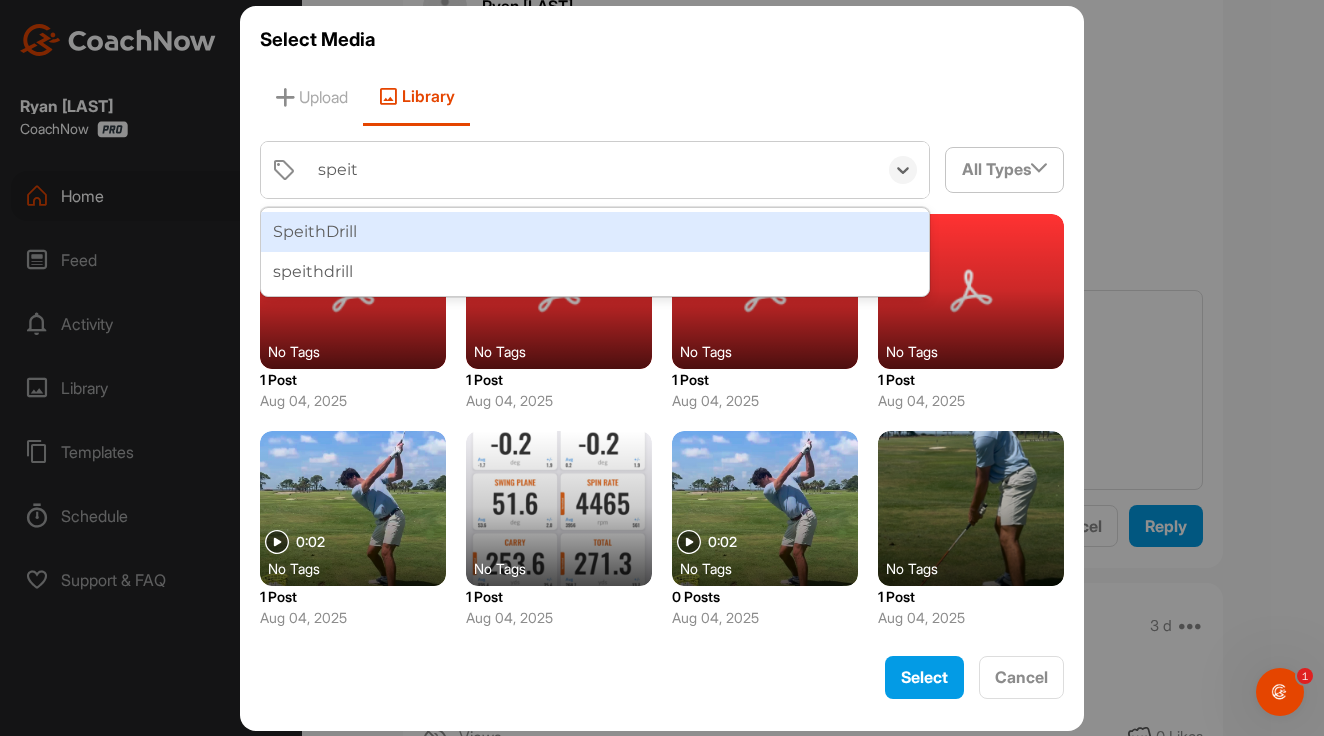 type on "speith" 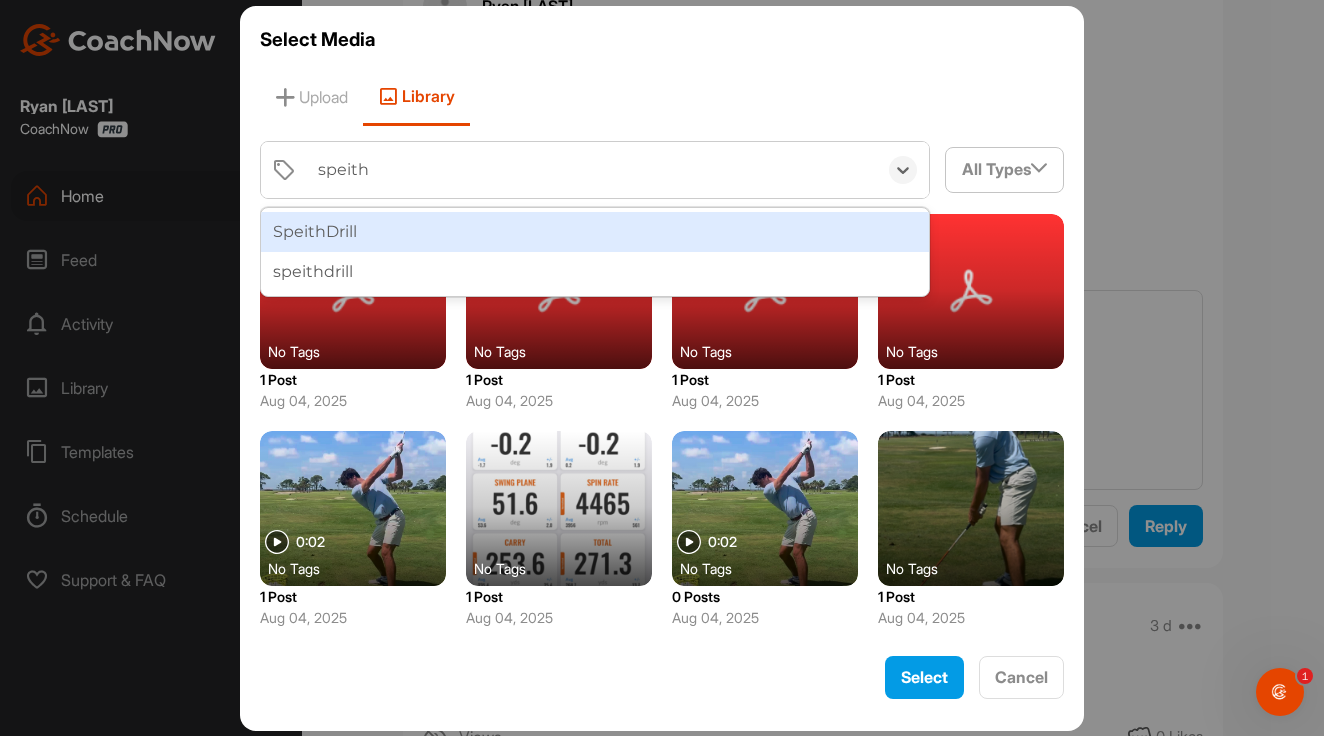 click on "SpeithDrill" at bounding box center (595, 232) 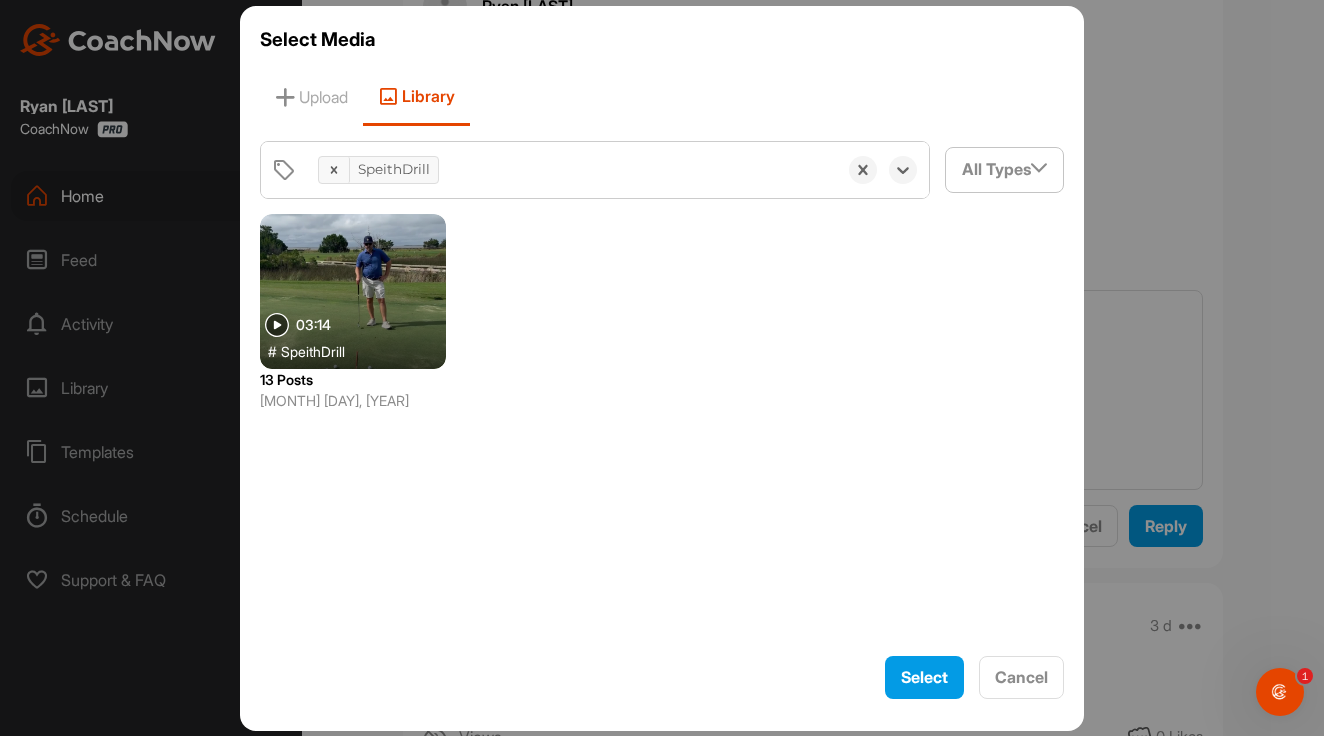 click at bounding box center [353, 291] 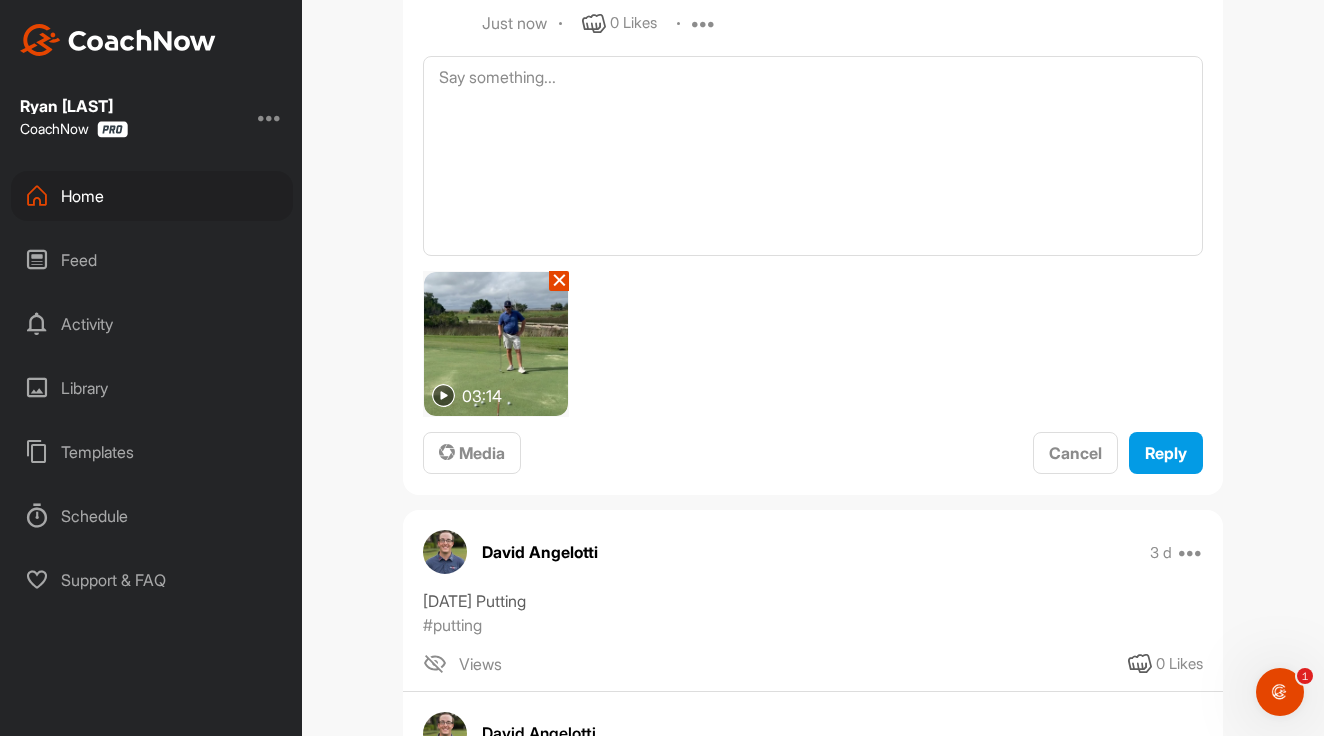 scroll, scrollTop: 1350, scrollLeft: 0, axis: vertical 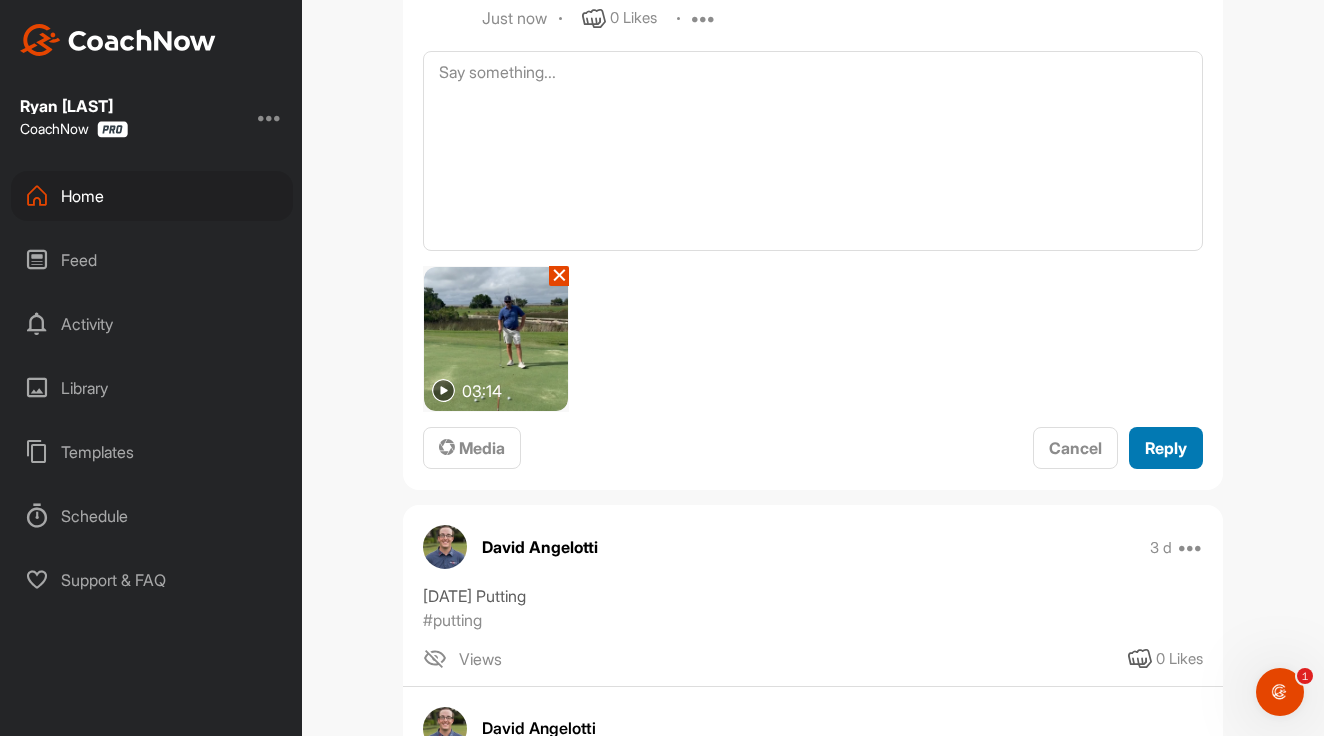 click on "Reply" at bounding box center [1166, 448] 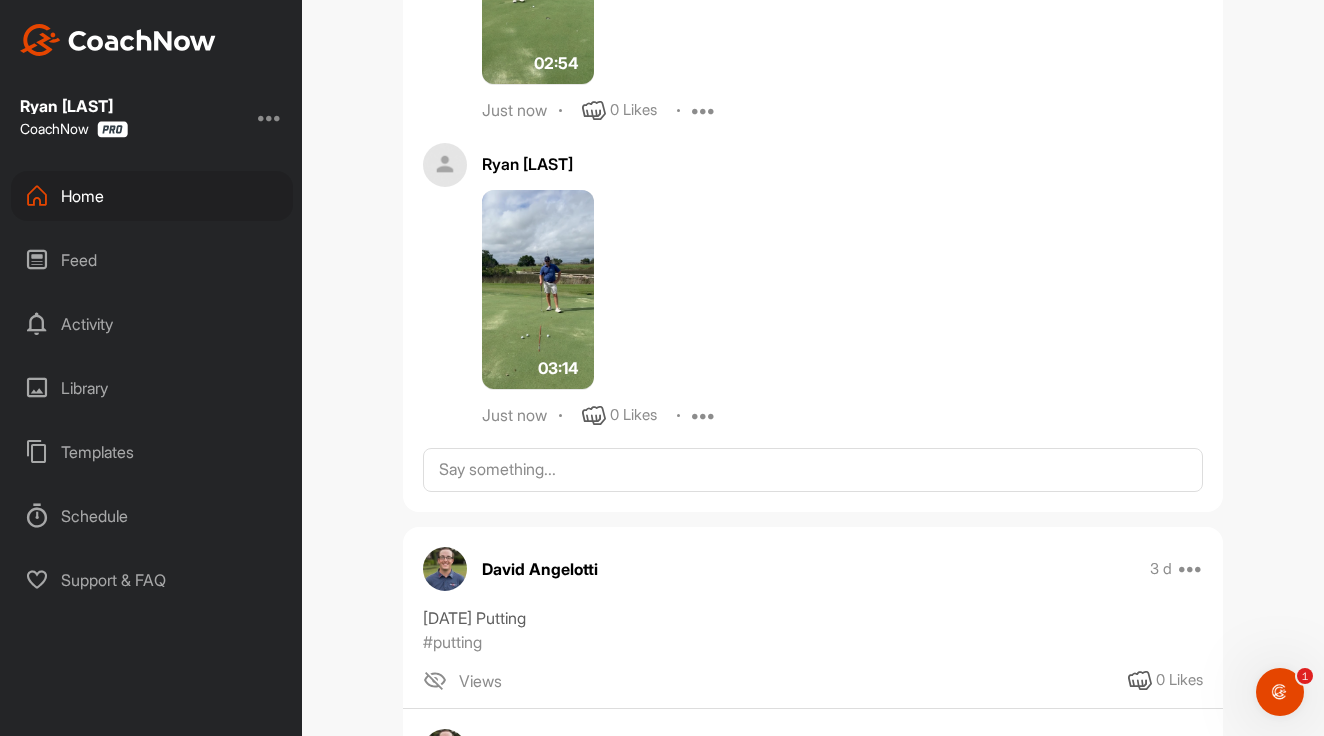scroll, scrollTop: 1236, scrollLeft: 0, axis: vertical 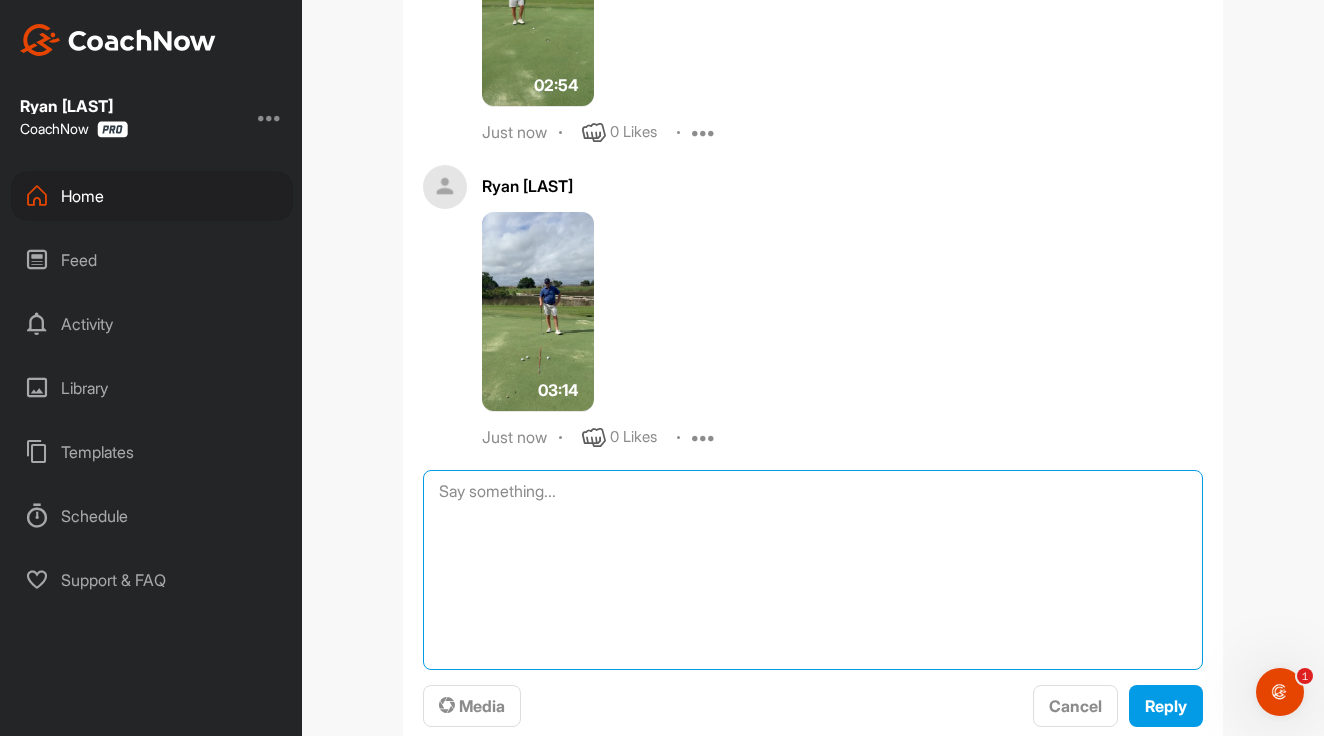 click at bounding box center (813, 570) 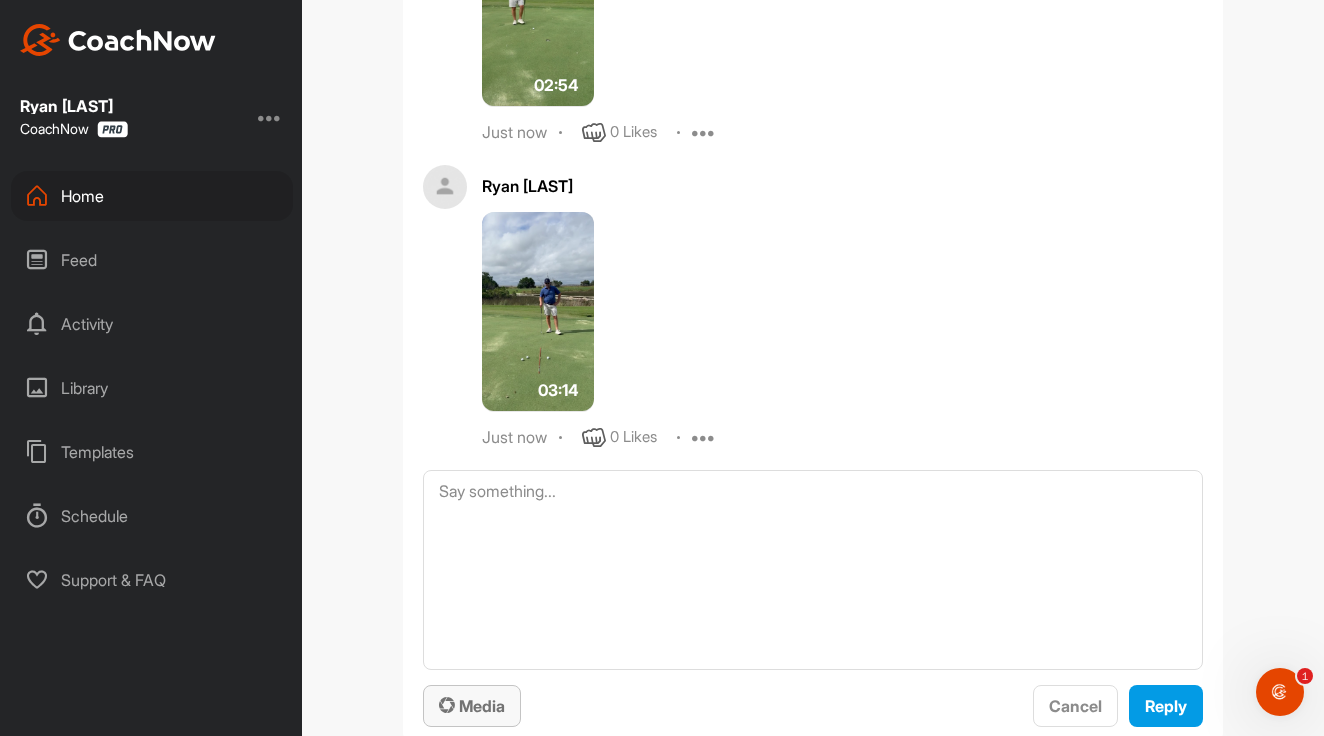 click on "Media" at bounding box center [472, 706] 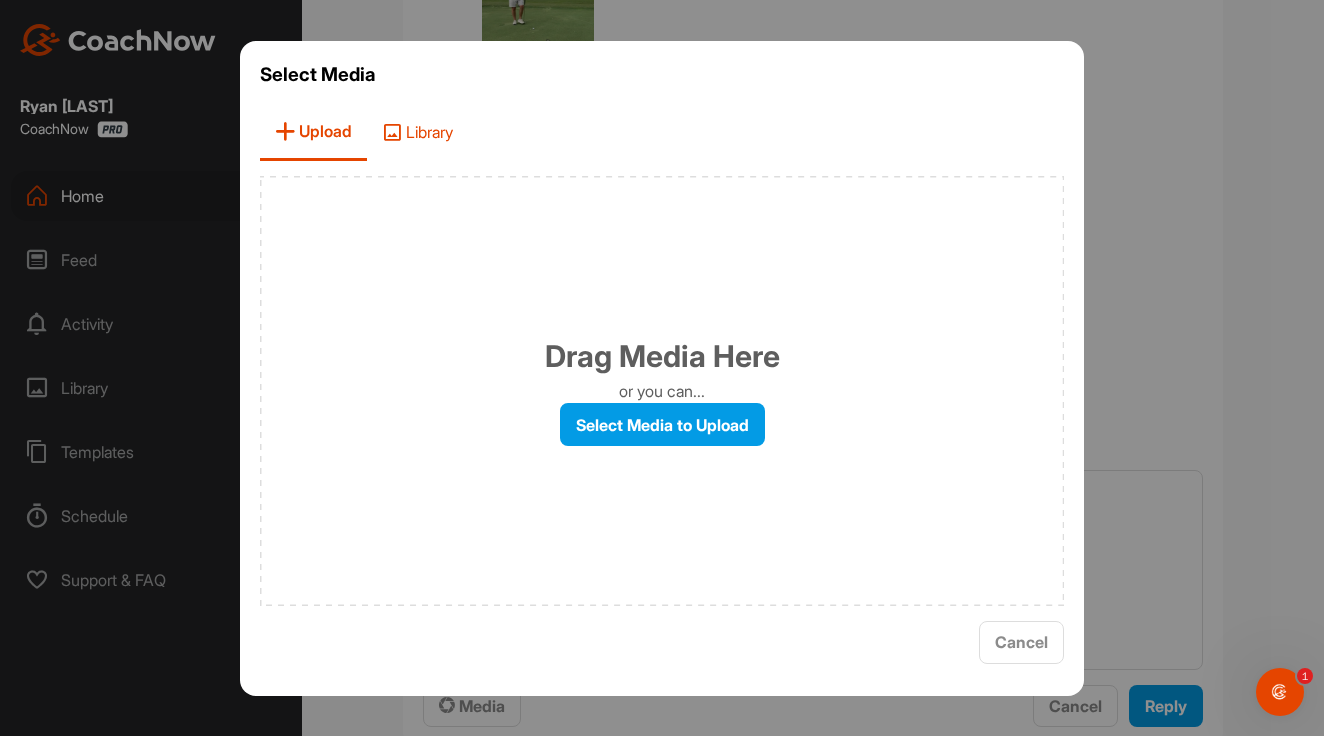 click on "Library" at bounding box center (417, 132) 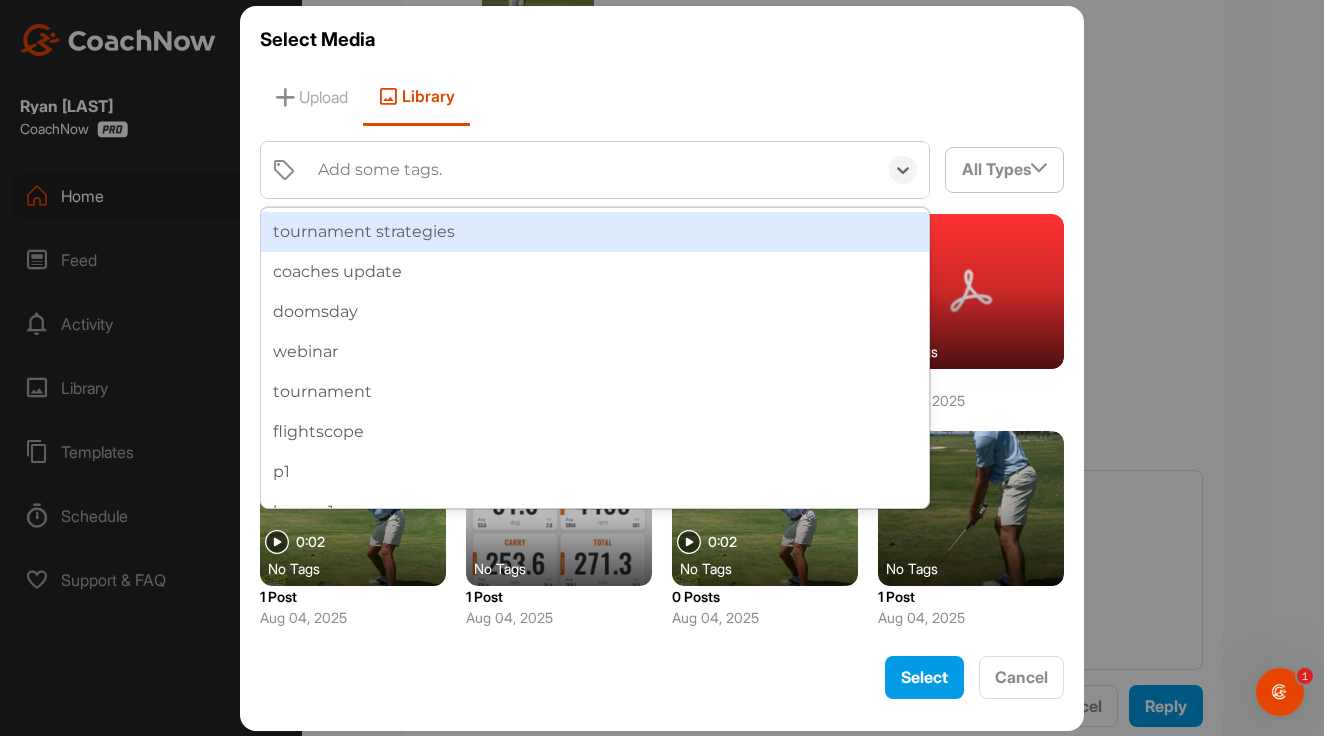 type 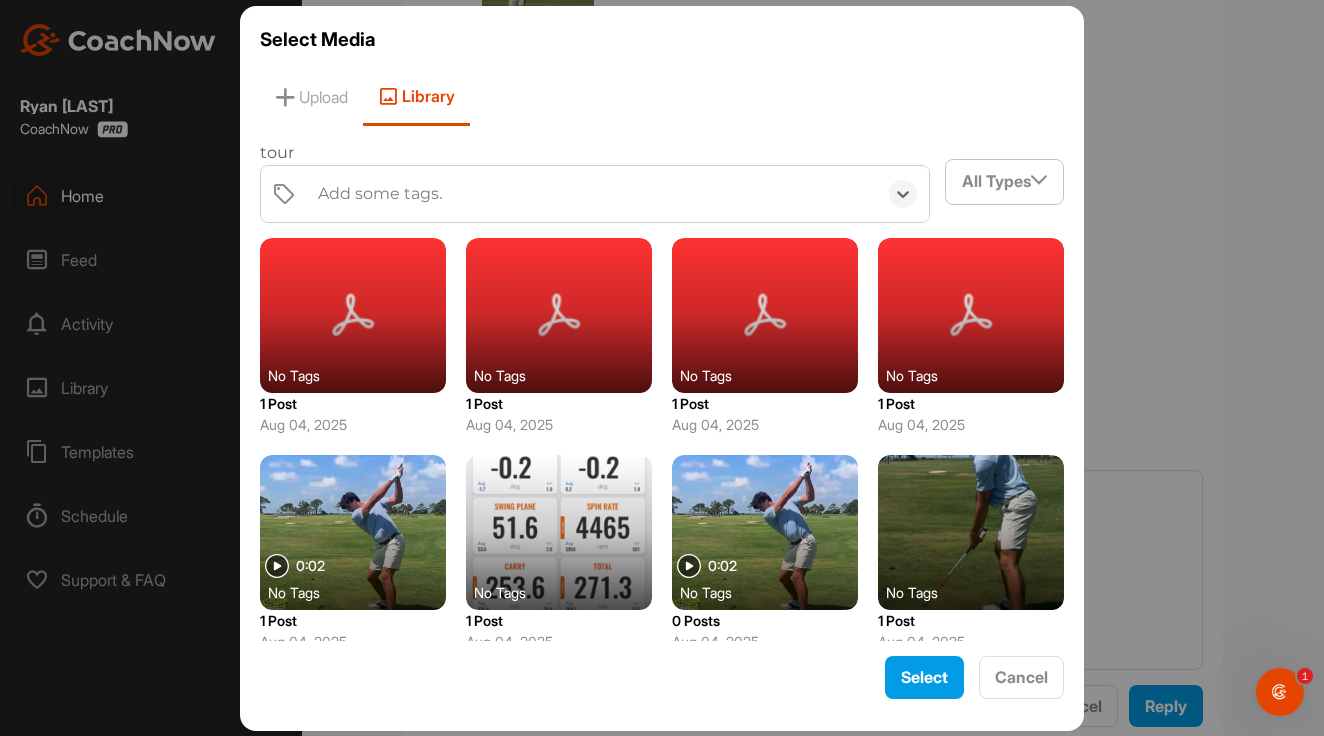 click on "Add some tags." at bounding box center (380, 194) 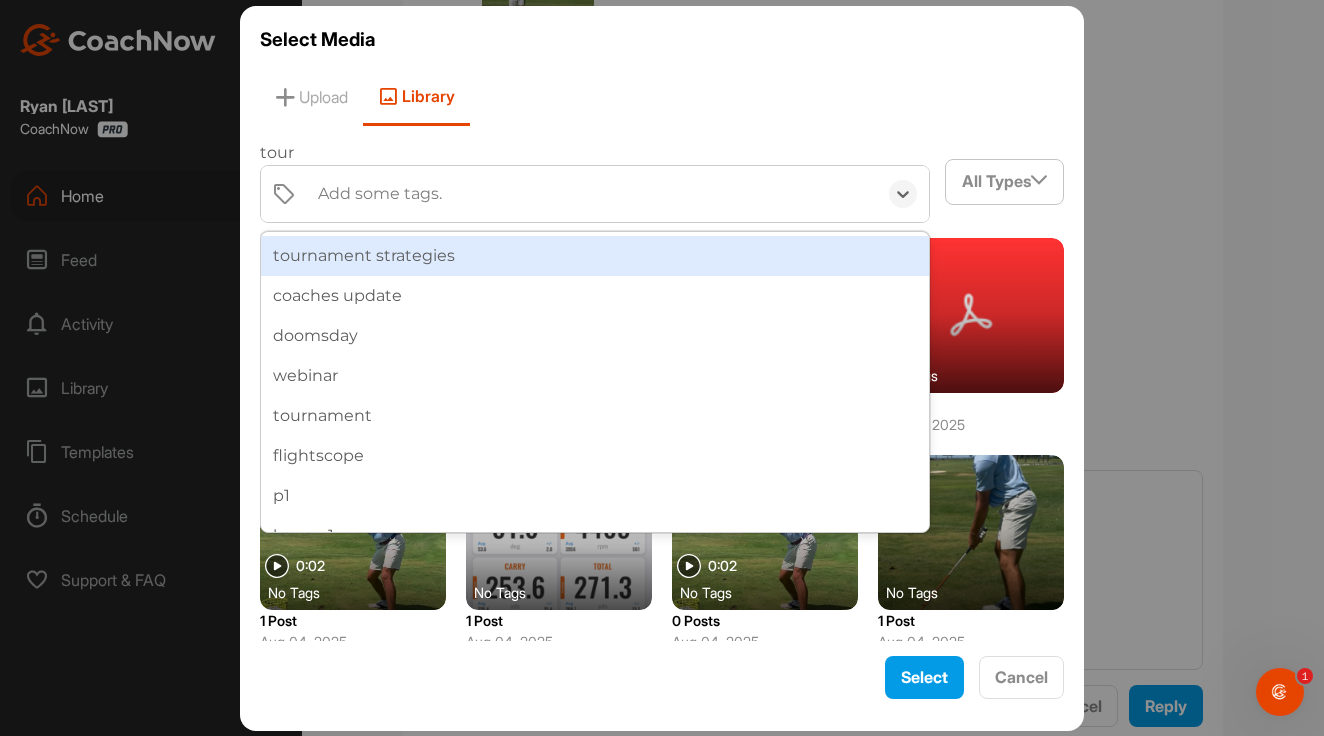 click on "Add some tags." at bounding box center (380, 194) 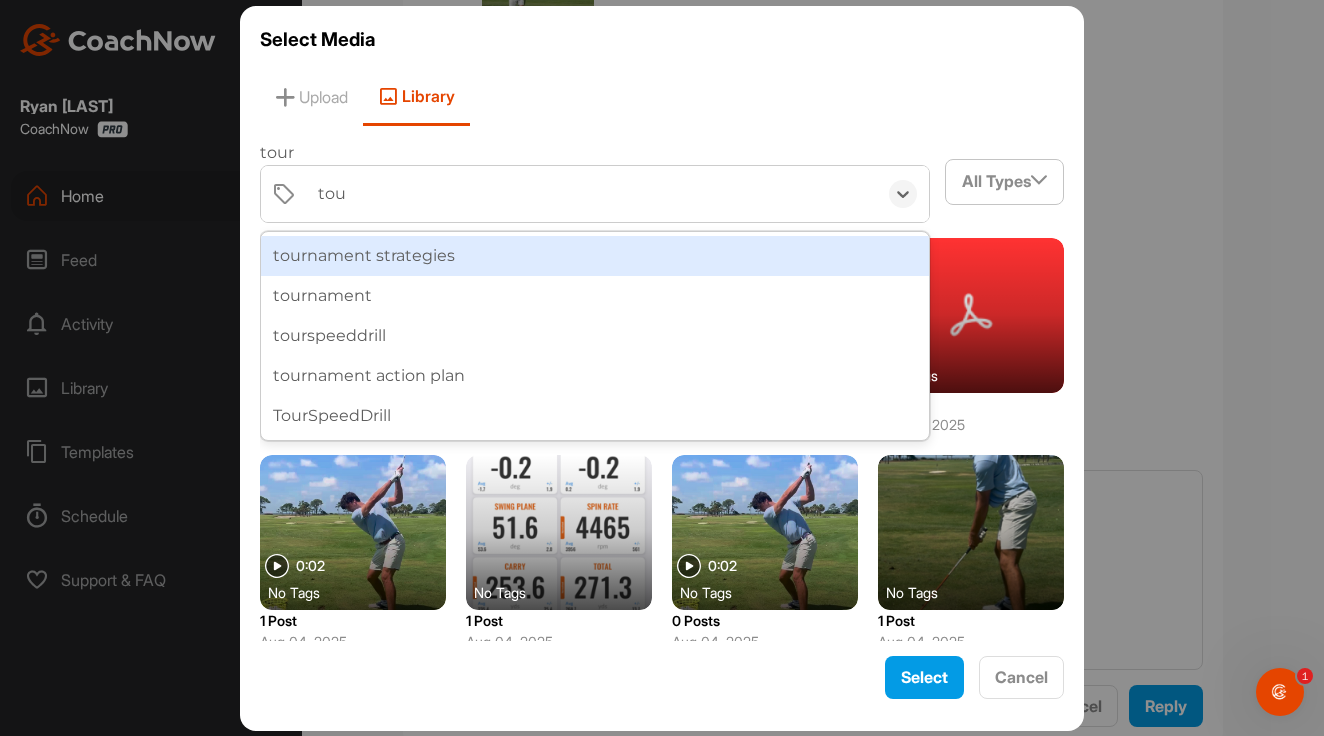 type on "tour" 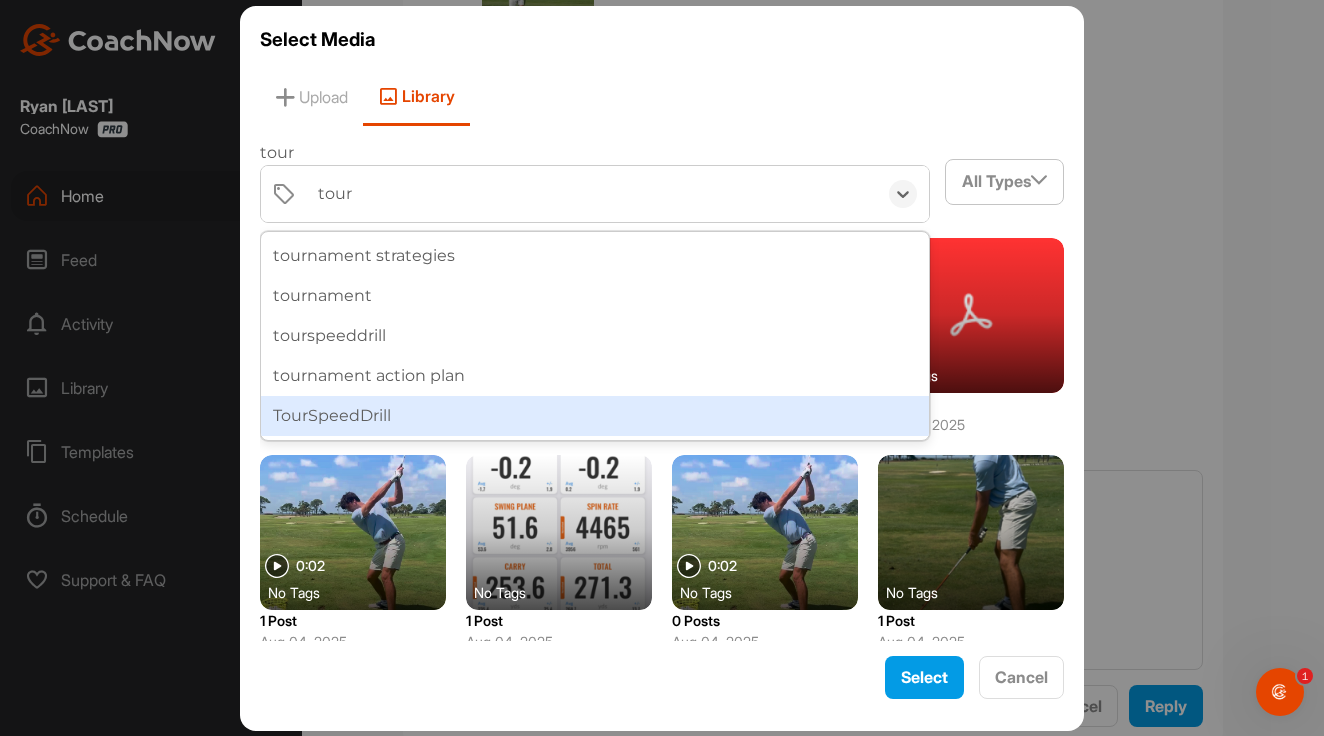 click on "TourSpeedDrill" at bounding box center [595, 416] 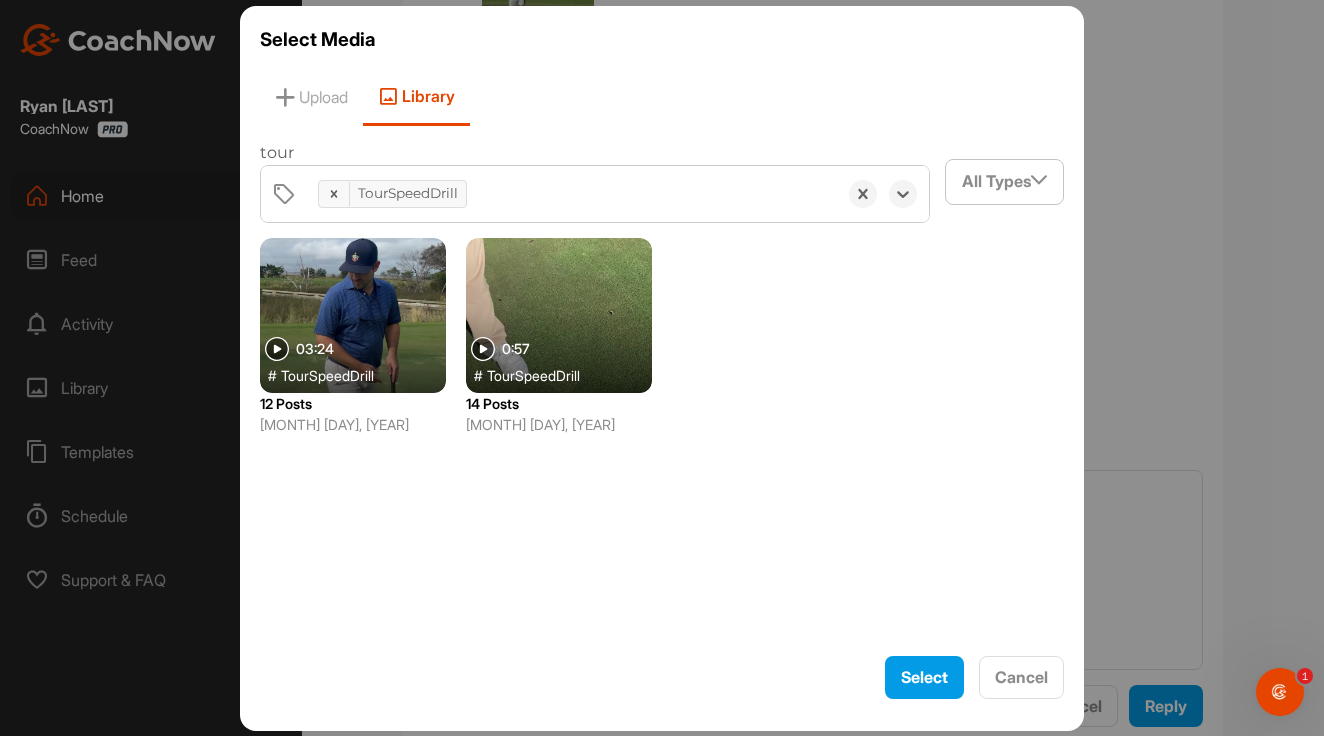 click at bounding box center (353, 315) 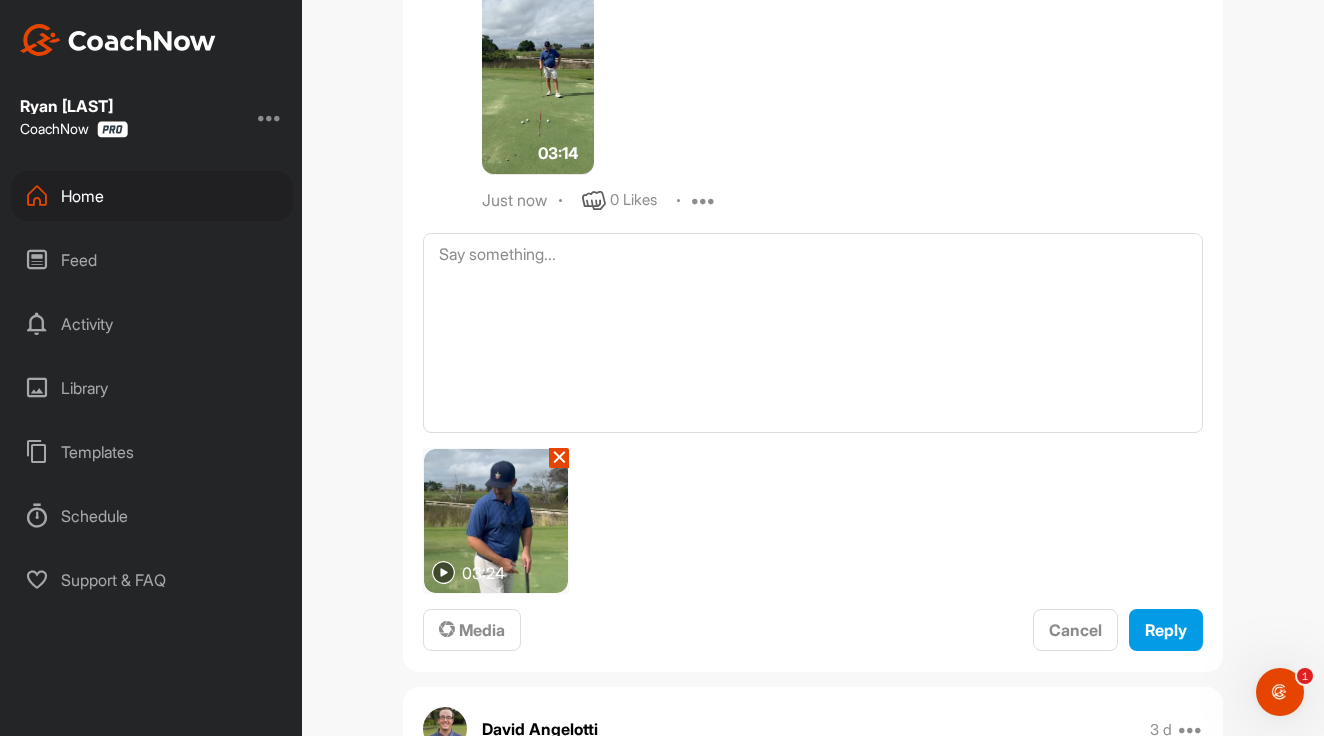 scroll, scrollTop: 1707, scrollLeft: 0, axis: vertical 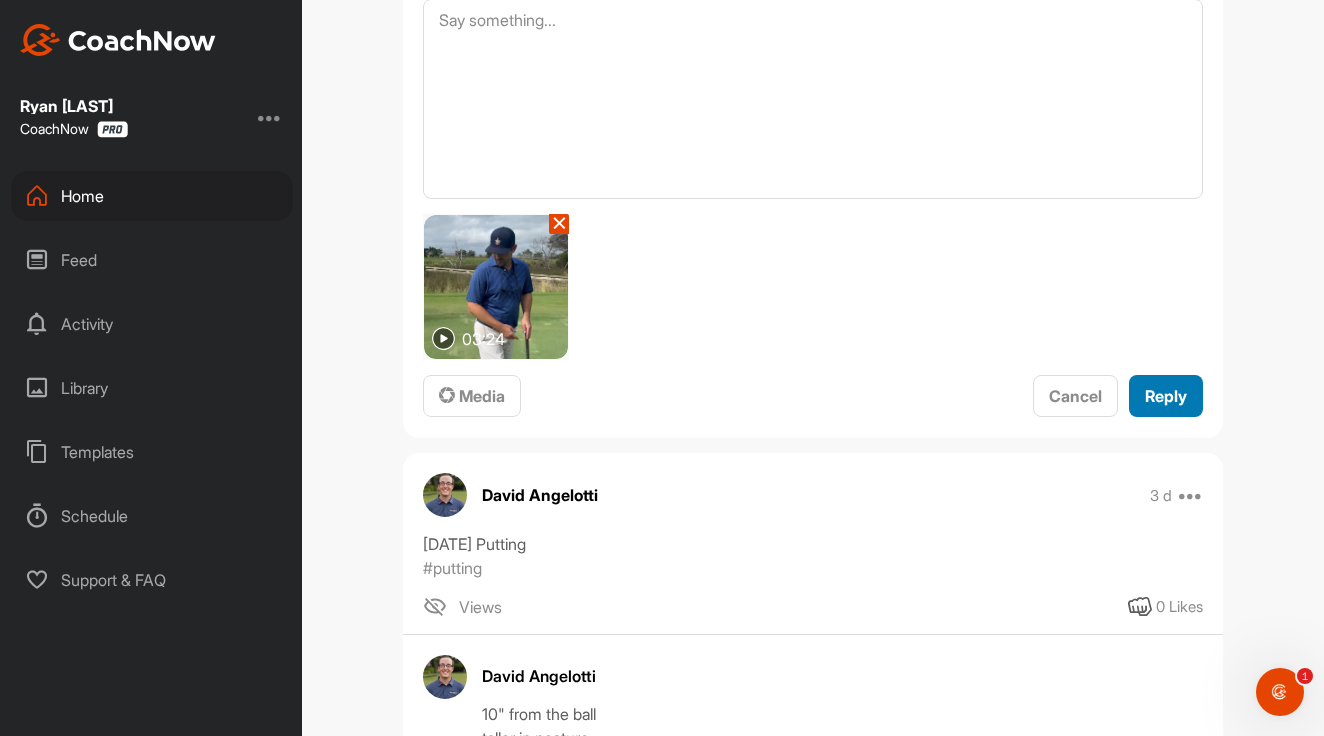click on "Reply" at bounding box center [1166, 396] 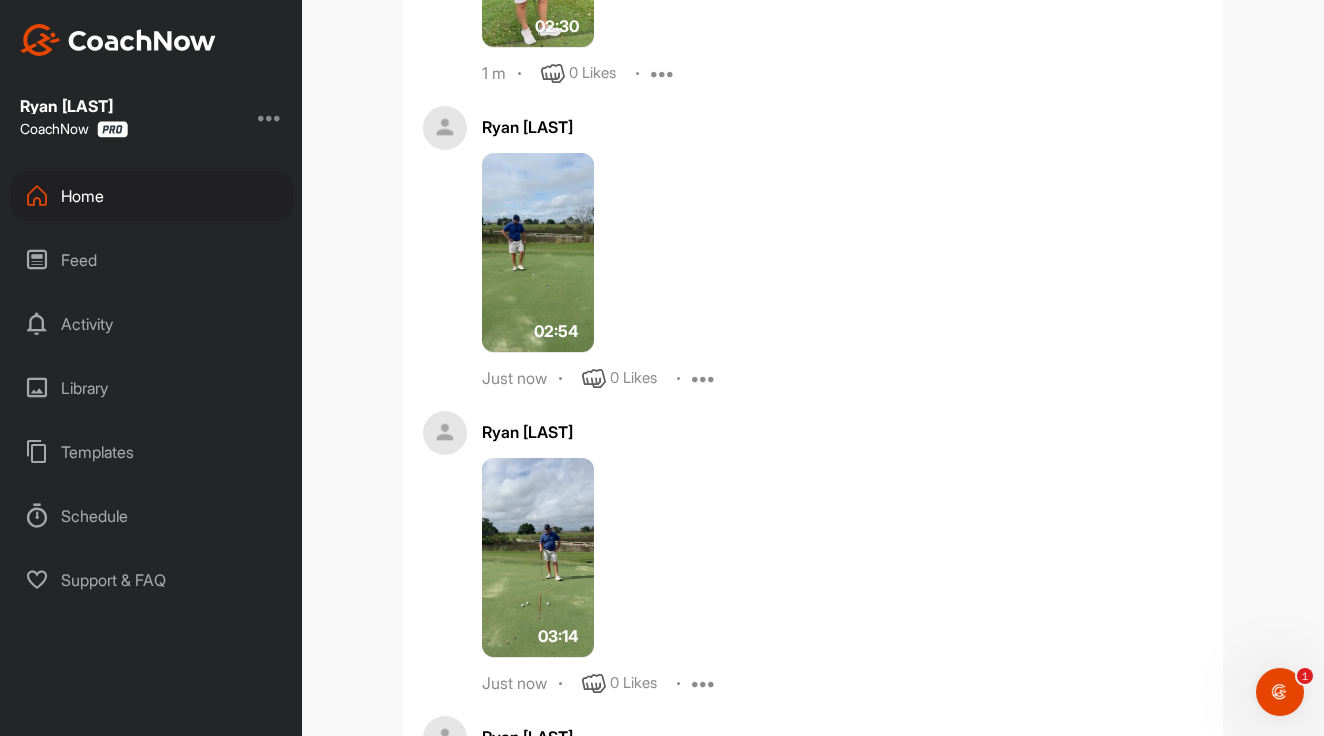 scroll, scrollTop: 567, scrollLeft: 0, axis: vertical 